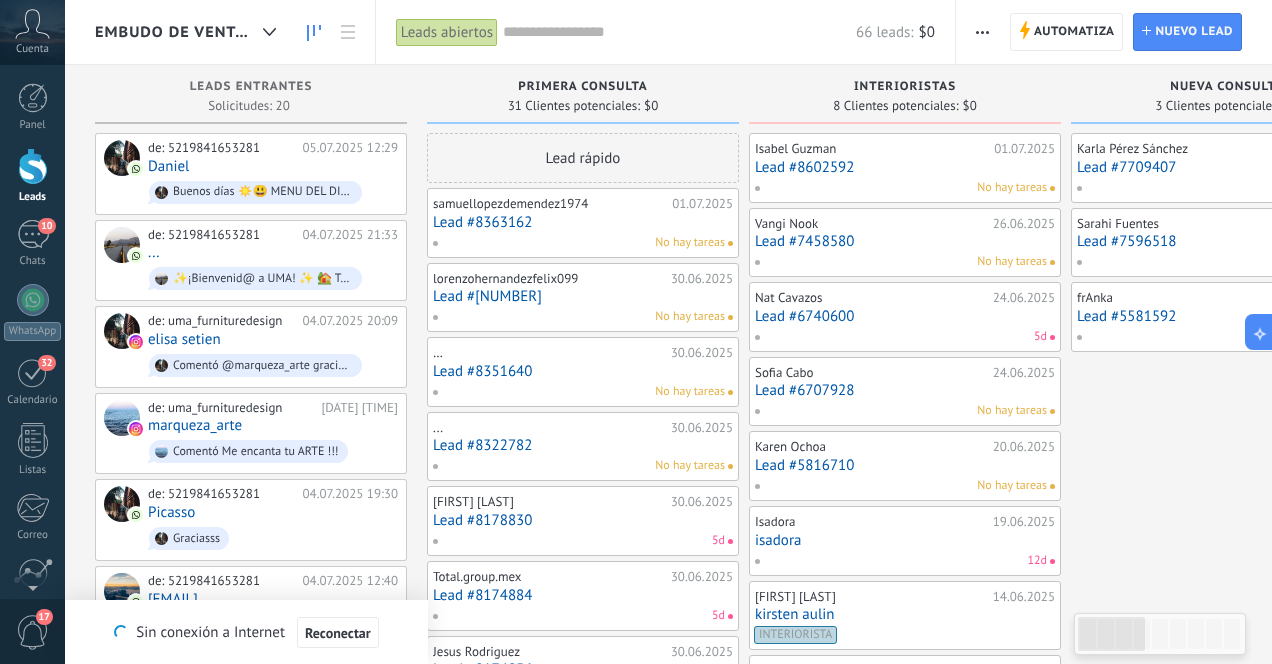 scroll, scrollTop: 0, scrollLeft: 0, axis: both 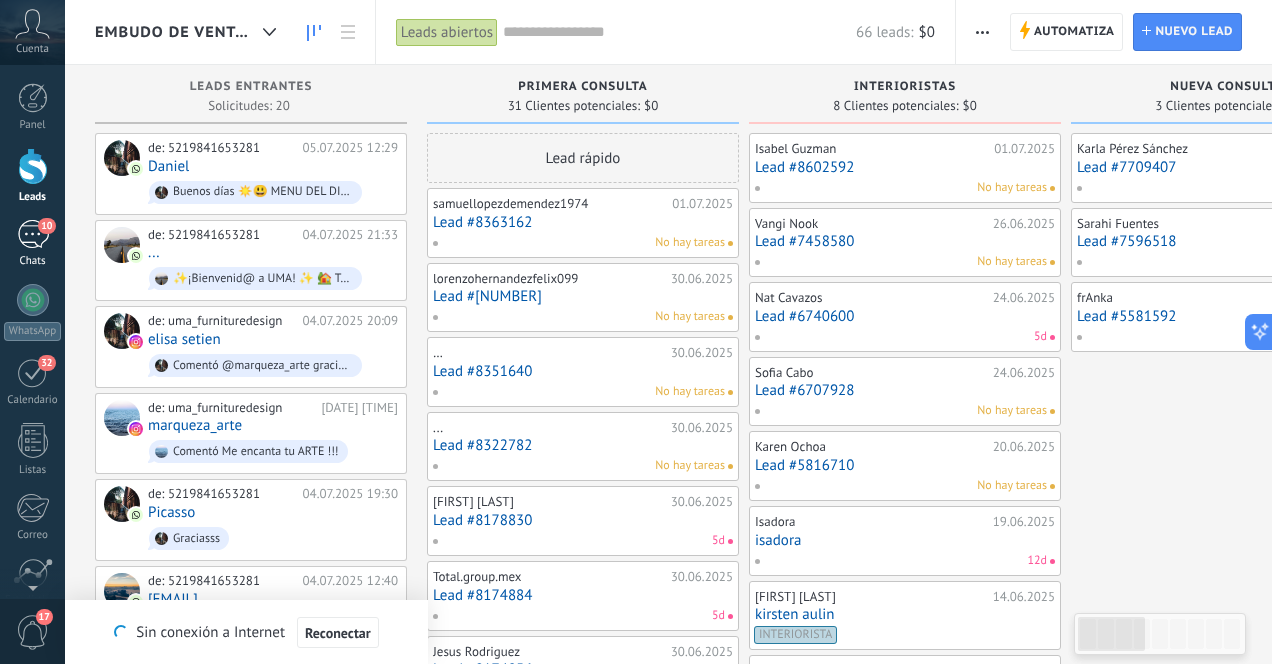 click on "10" at bounding box center (33, 234) 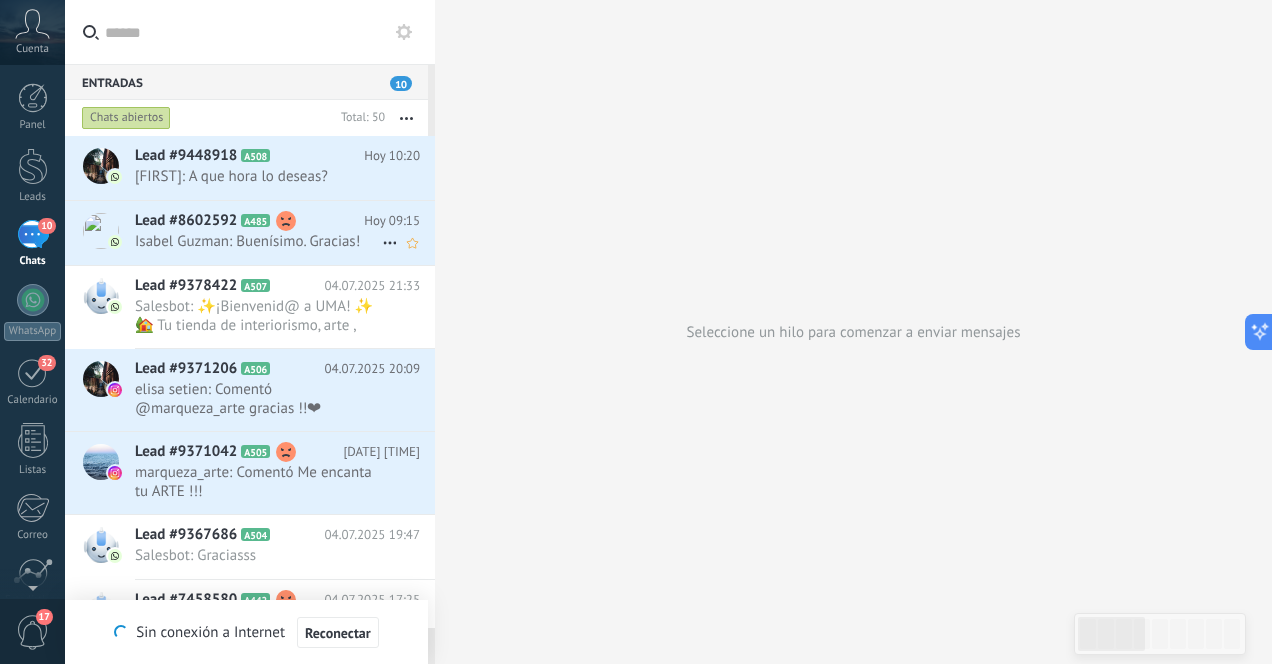 click on "Isabel Guzman: Buenísimo. Gracias!" at bounding box center [258, 241] 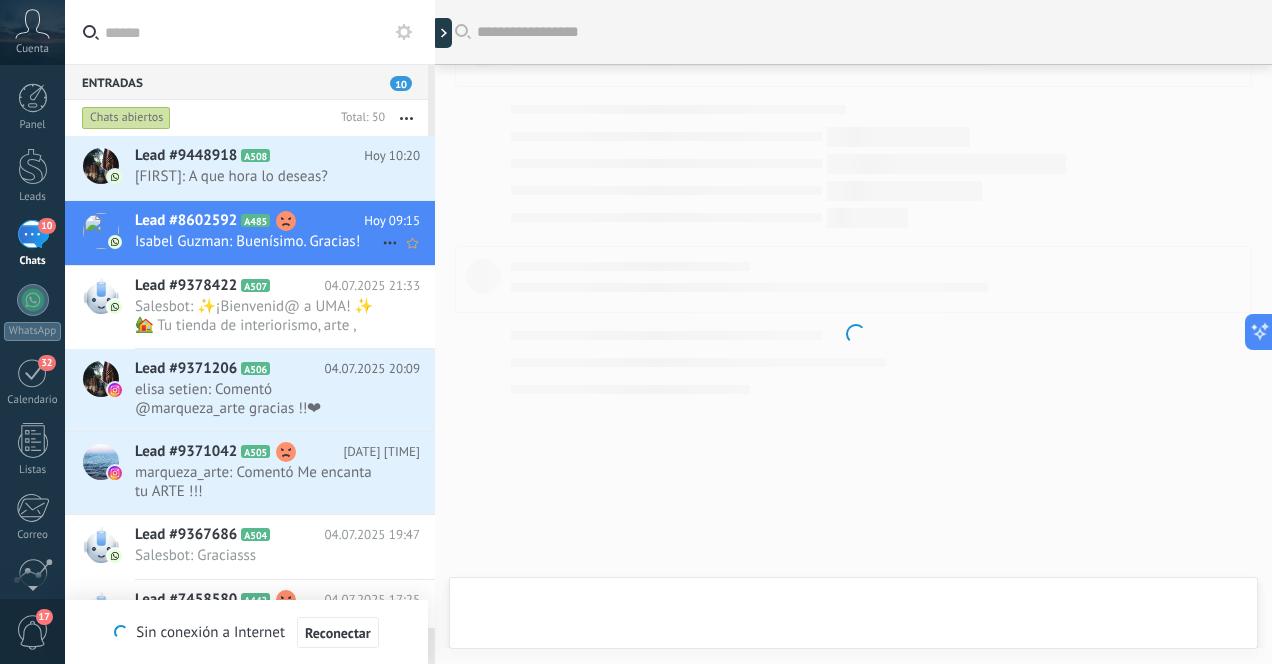 scroll, scrollTop: 1697, scrollLeft: 0, axis: vertical 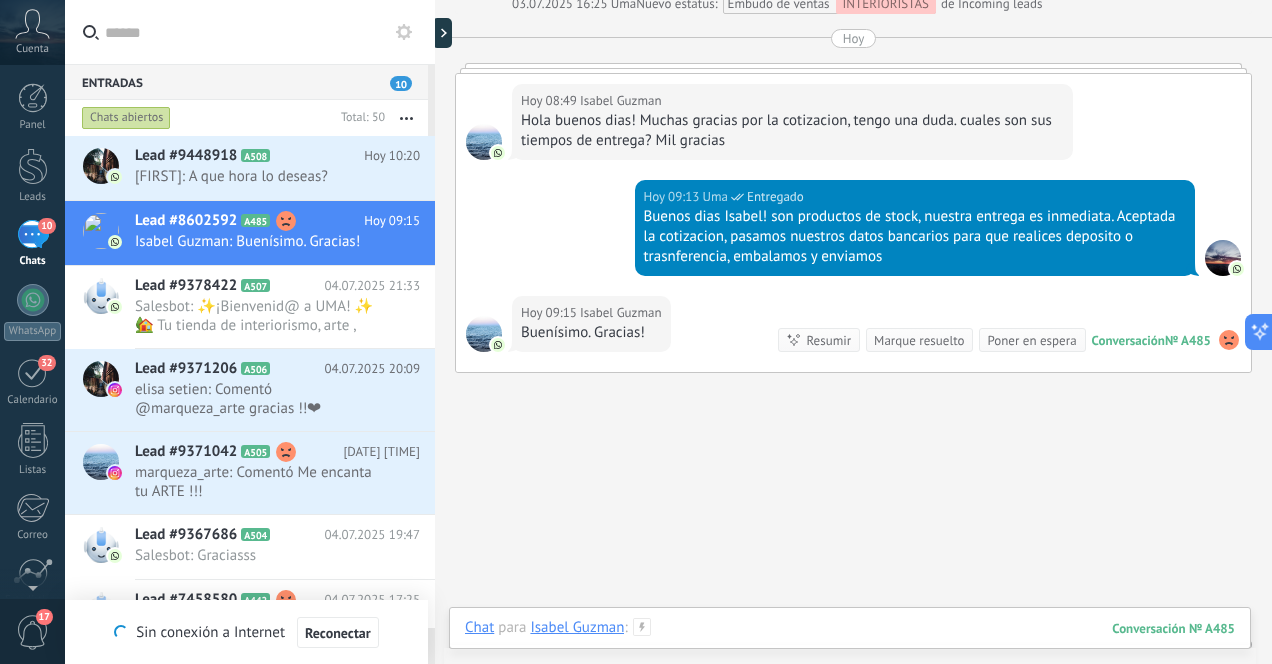 click at bounding box center [850, 648] 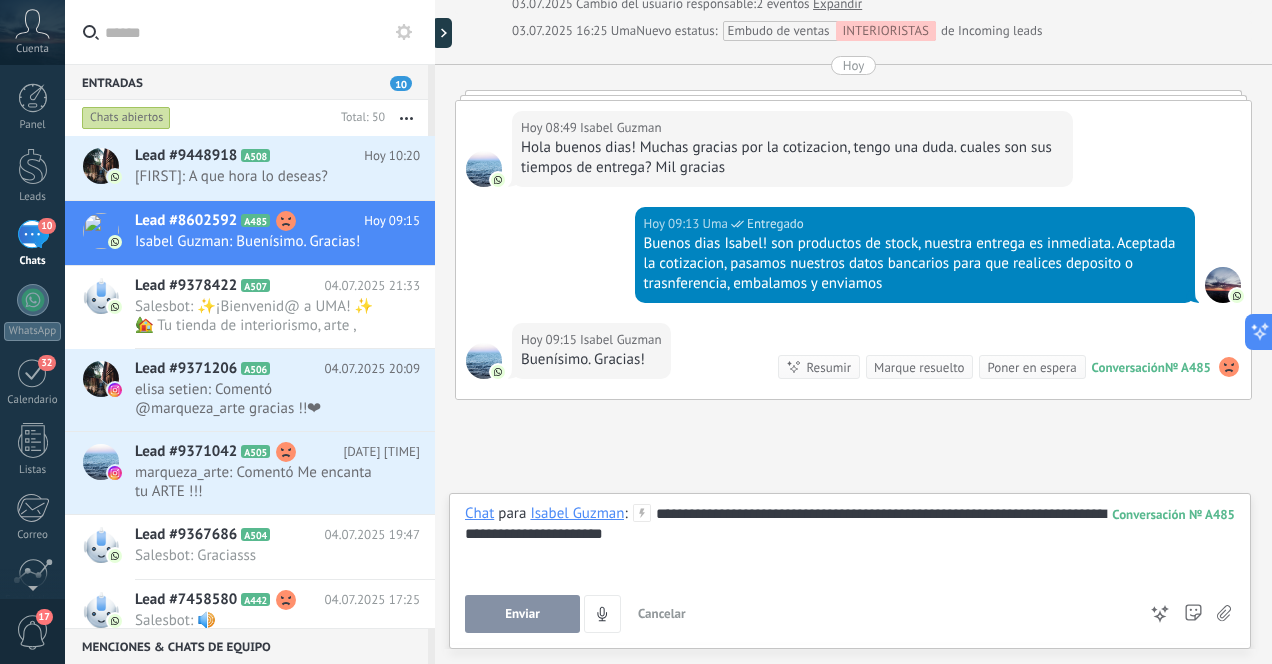 scroll, scrollTop: 1753, scrollLeft: 0, axis: vertical 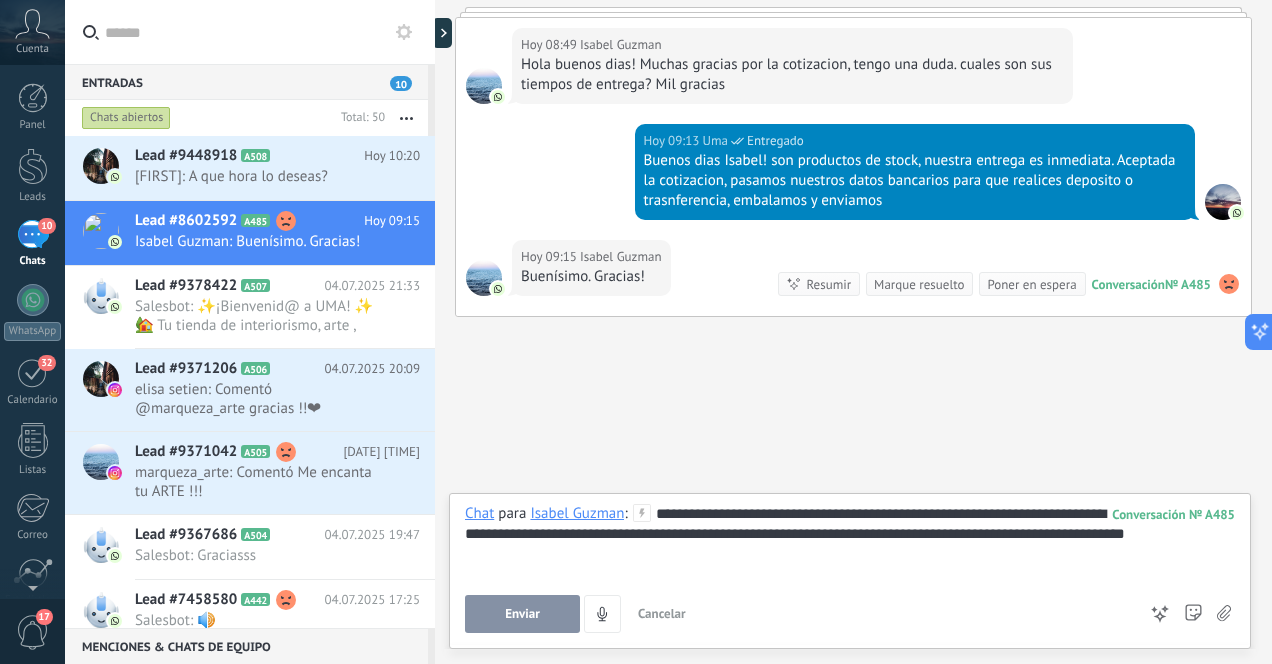 click on "Enviar" at bounding box center [522, 614] 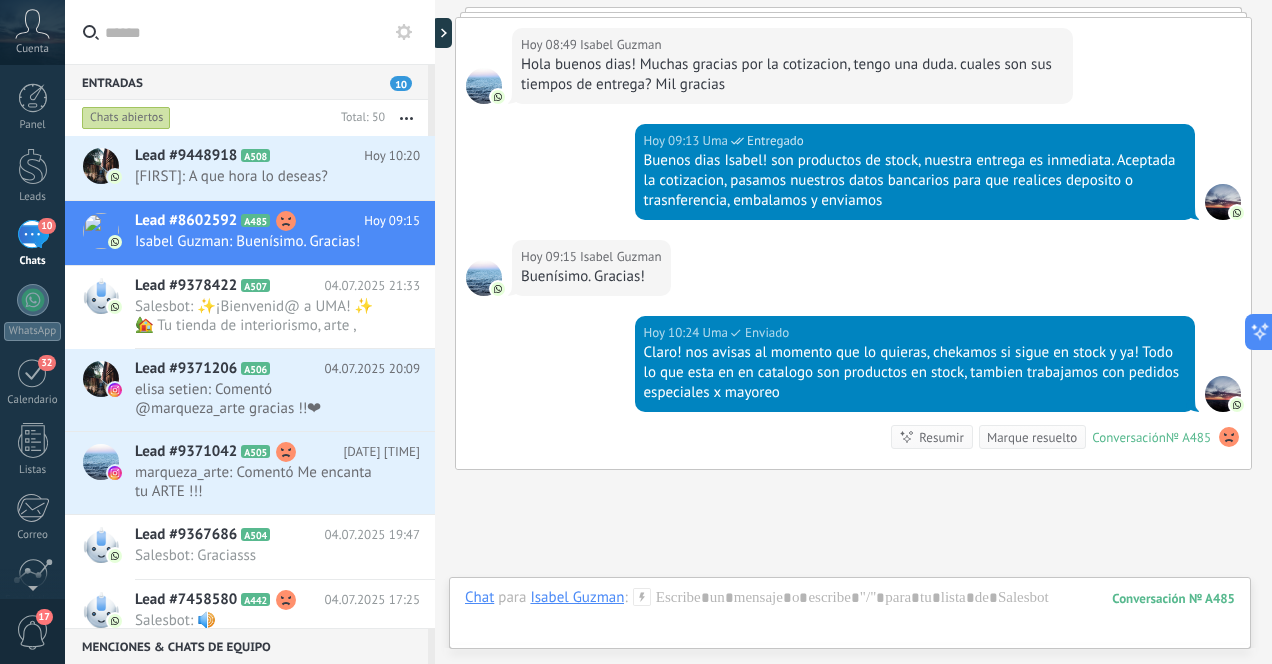 scroll, scrollTop: 1906, scrollLeft: 0, axis: vertical 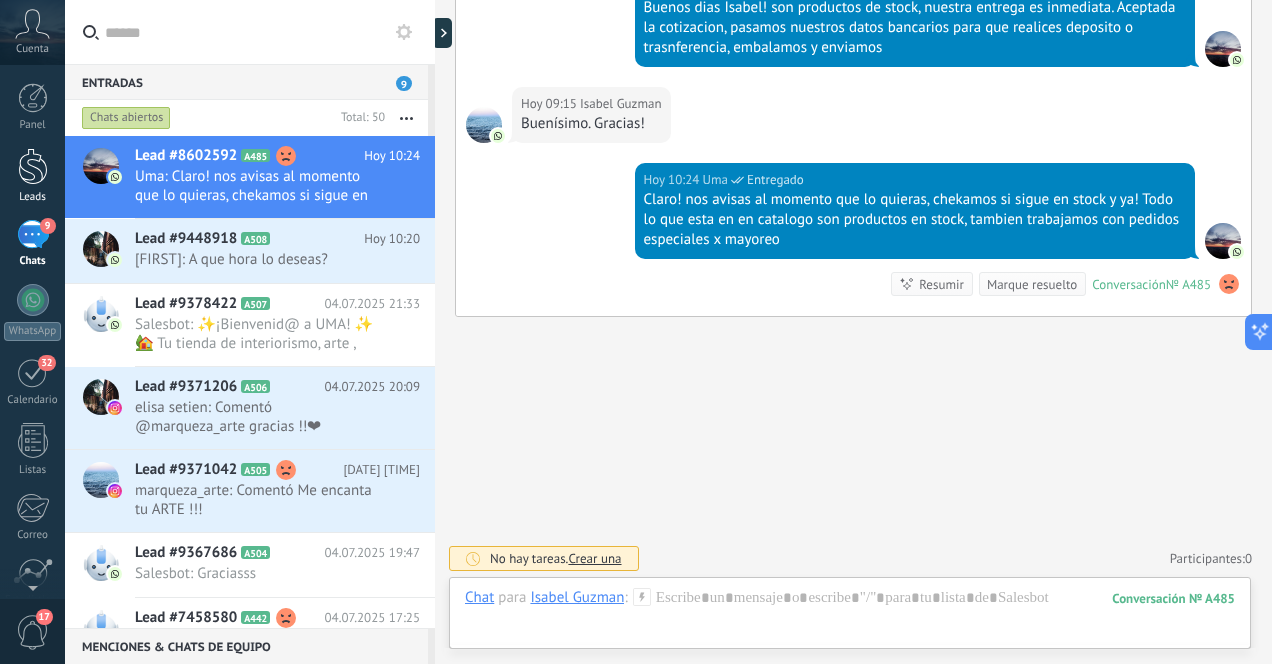 click at bounding box center (33, 166) 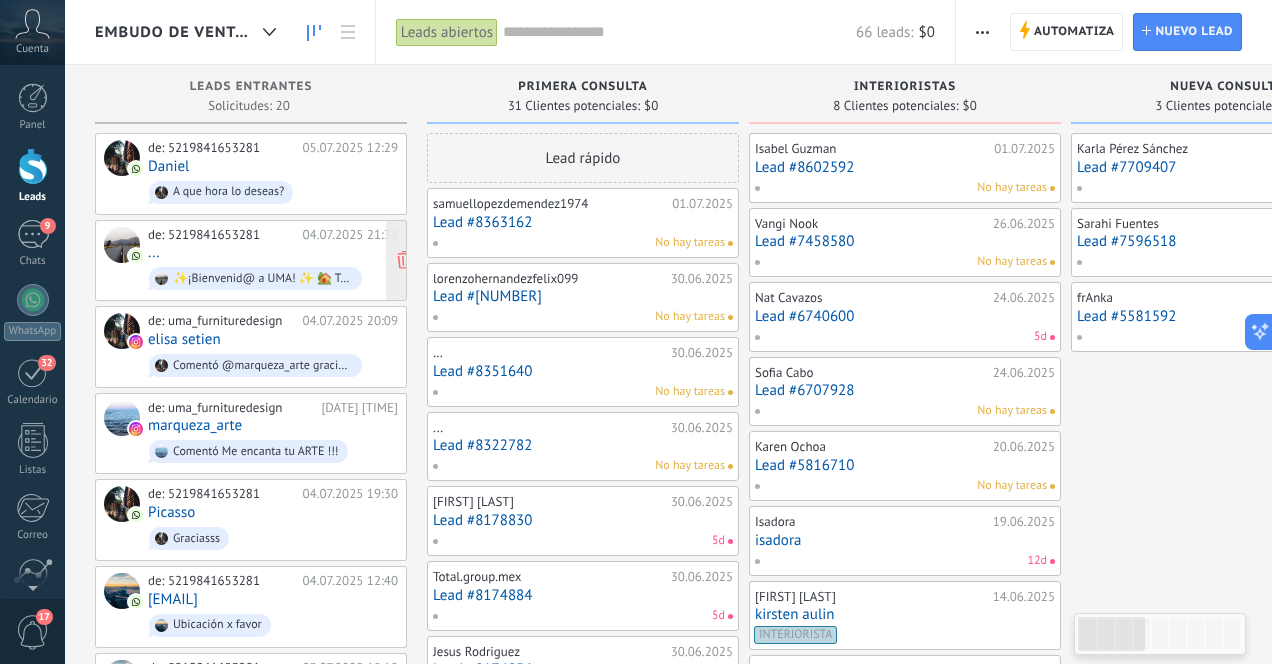 click on "de: 5219841653281 04.07.2025 21:33 ... ✨¡Bienvenid@ a UMA! ✨
🏡 Tu tienda de interiorismo, arte , muebles y decoración 💫
¿Qué podemos hacer por ti hoy 🙌? Nuestro equipo está listo para asesorarte 👏 y ayudarte a encontrar las piezas perfectas para tu espacio 🥰💫" at bounding box center (273, 261) 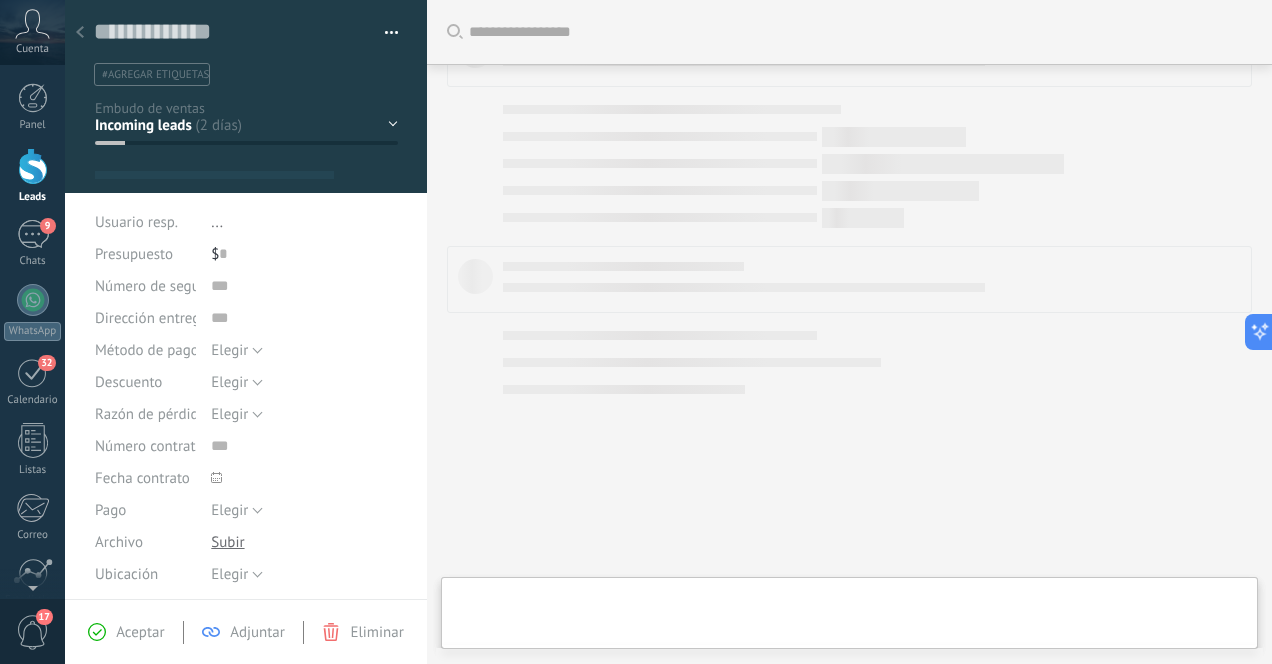 scroll, scrollTop: 282, scrollLeft: 0, axis: vertical 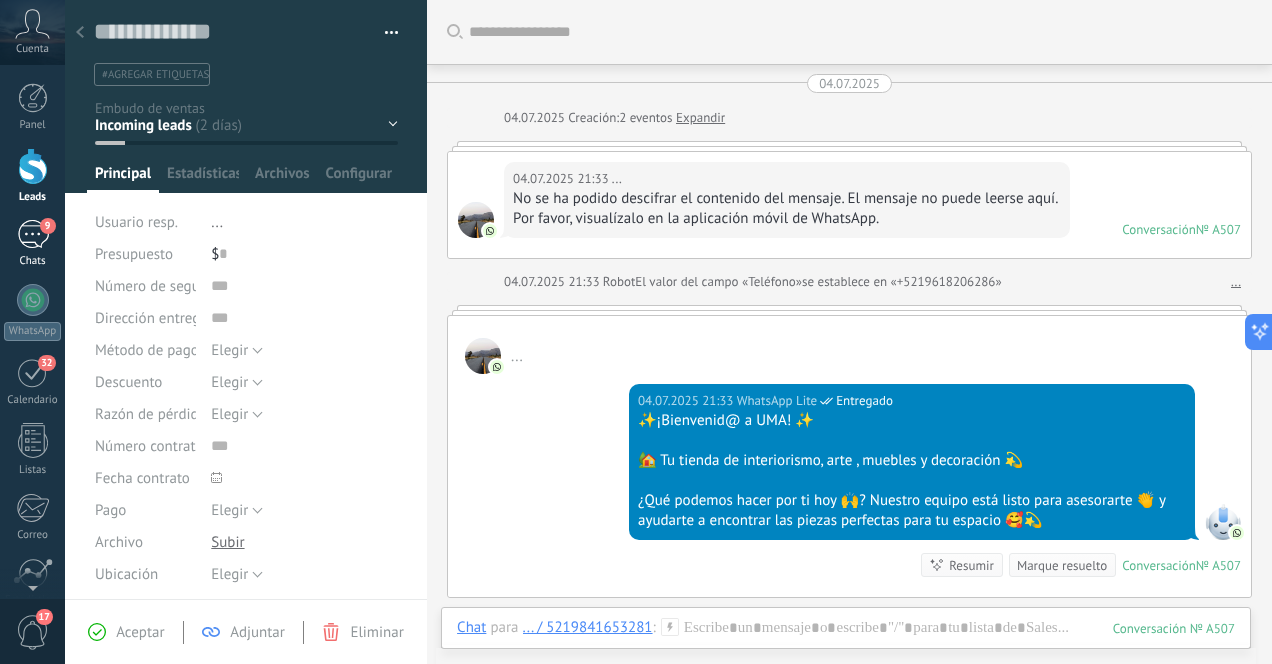 click on "9" at bounding box center [33, 234] 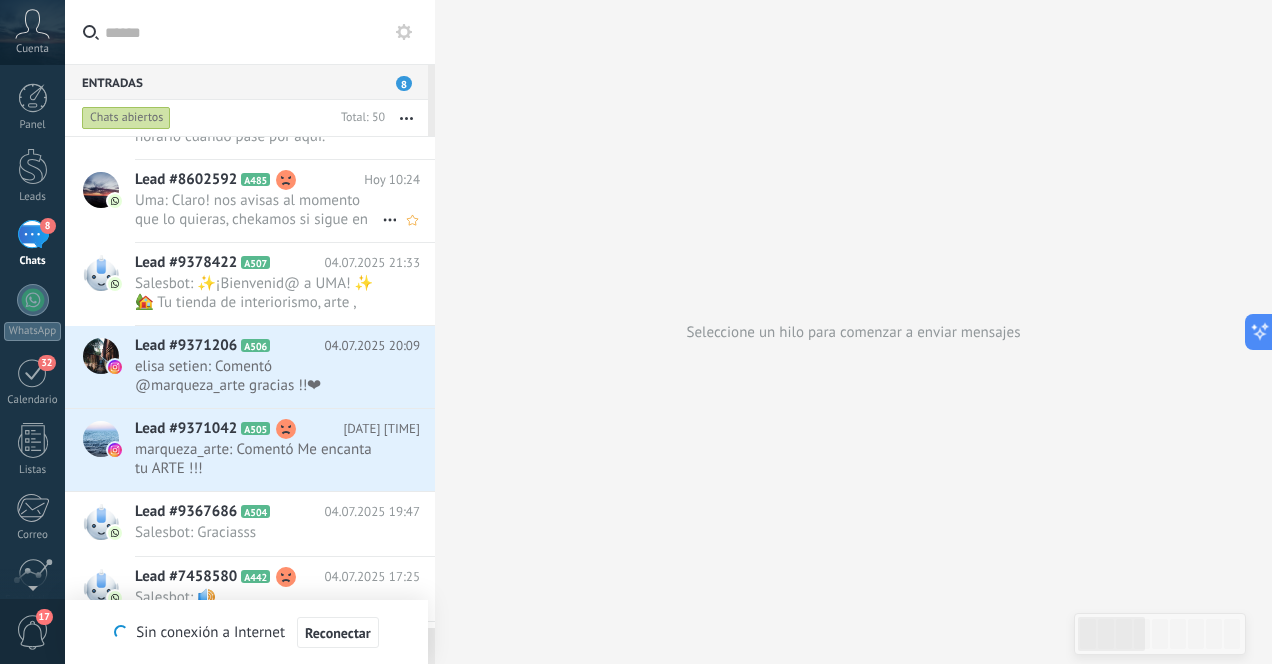 scroll, scrollTop: 0, scrollLeft: 0, axis: both 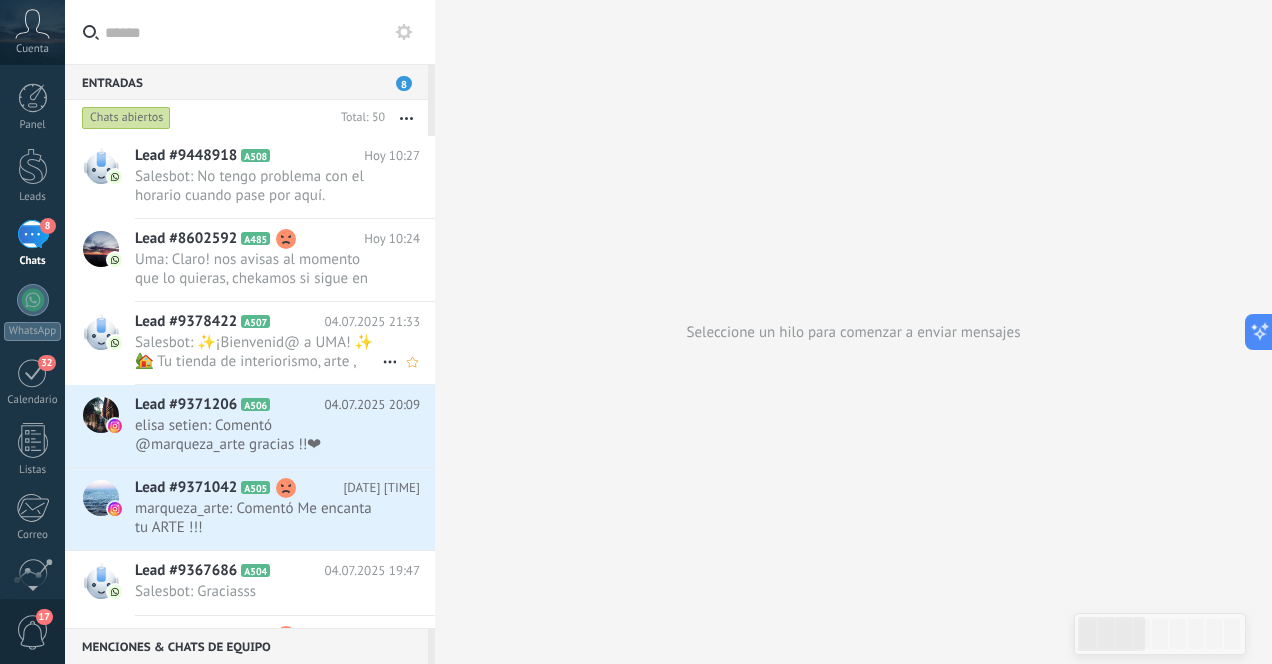 click on "Salesbot: ✨¡Bienvenid@ a UMA! ✨
🏡 Tu tienda de interiorismo, arte , muebles y decoración 💫
¿Qué podemos hacer por ti h..." at bounding box center [258, 352] 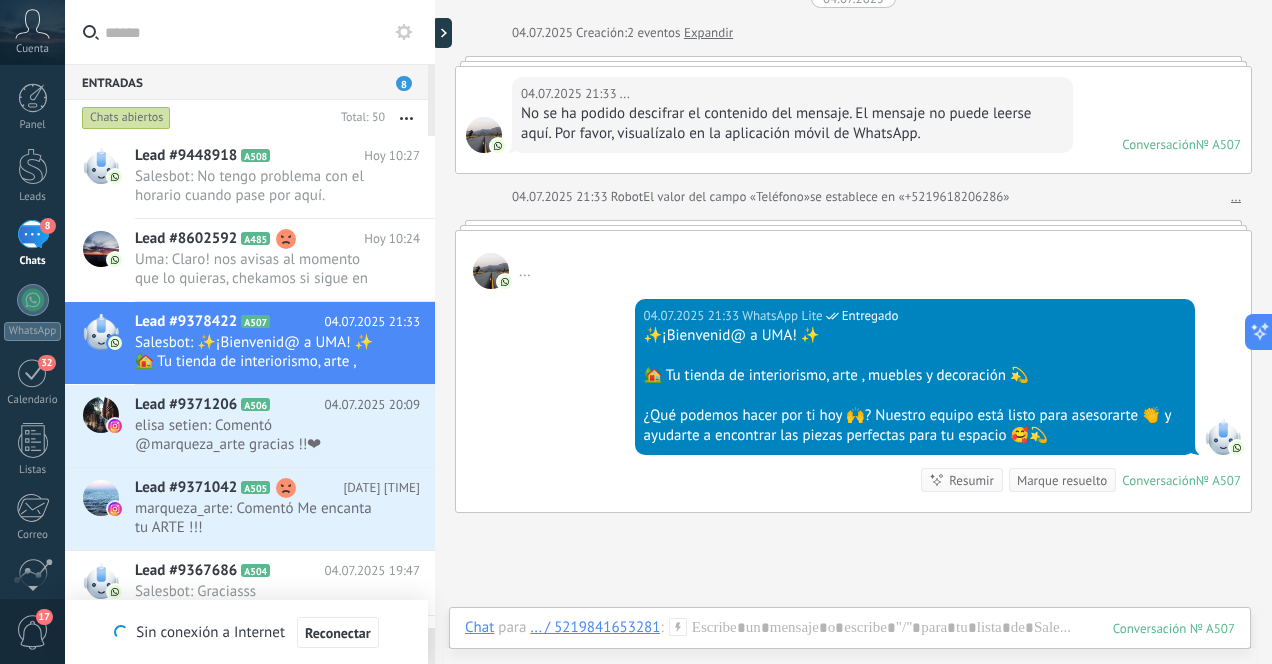 scroll, scrollTop: 0, scrollLeft: 0, axis: both 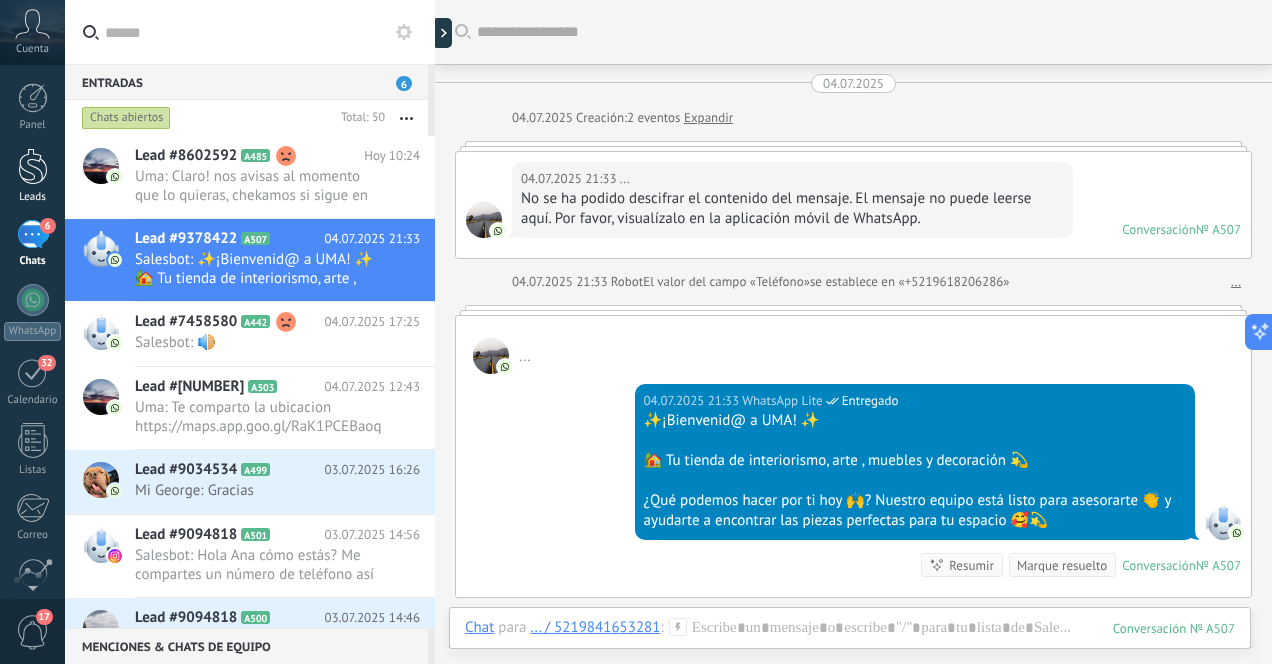 click at bounding box center (33, 166) 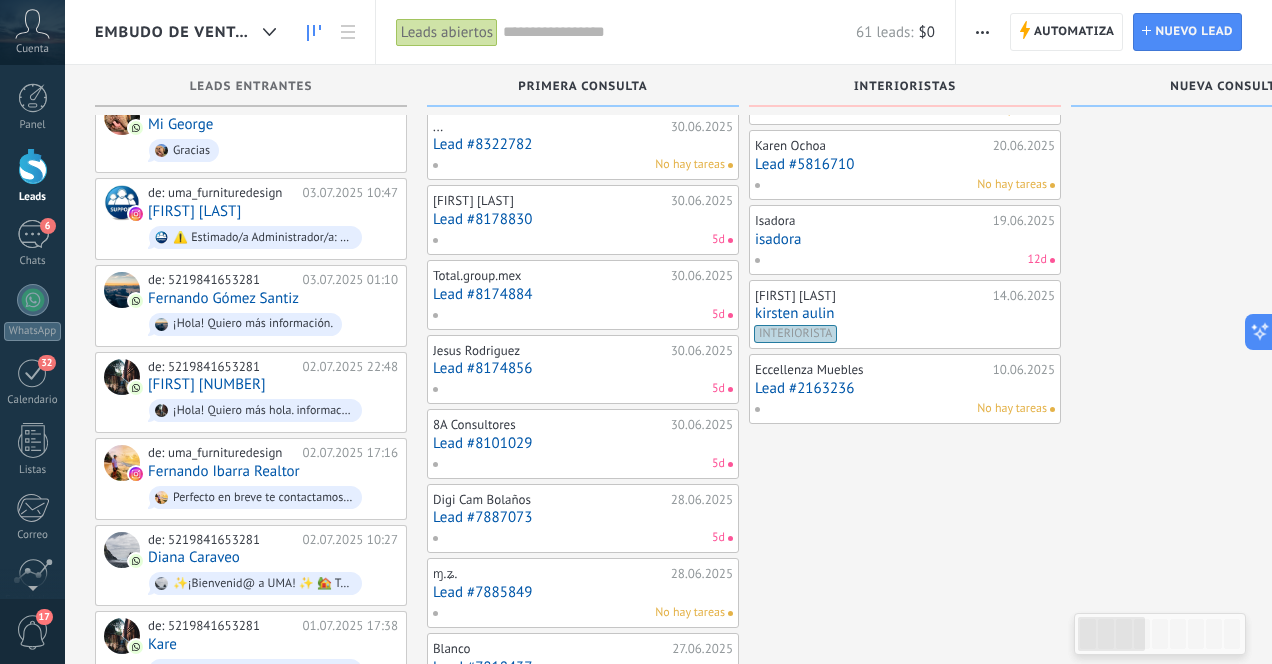 scroll, scrollTop: 305, scrollLeft: 0, axis: vertical 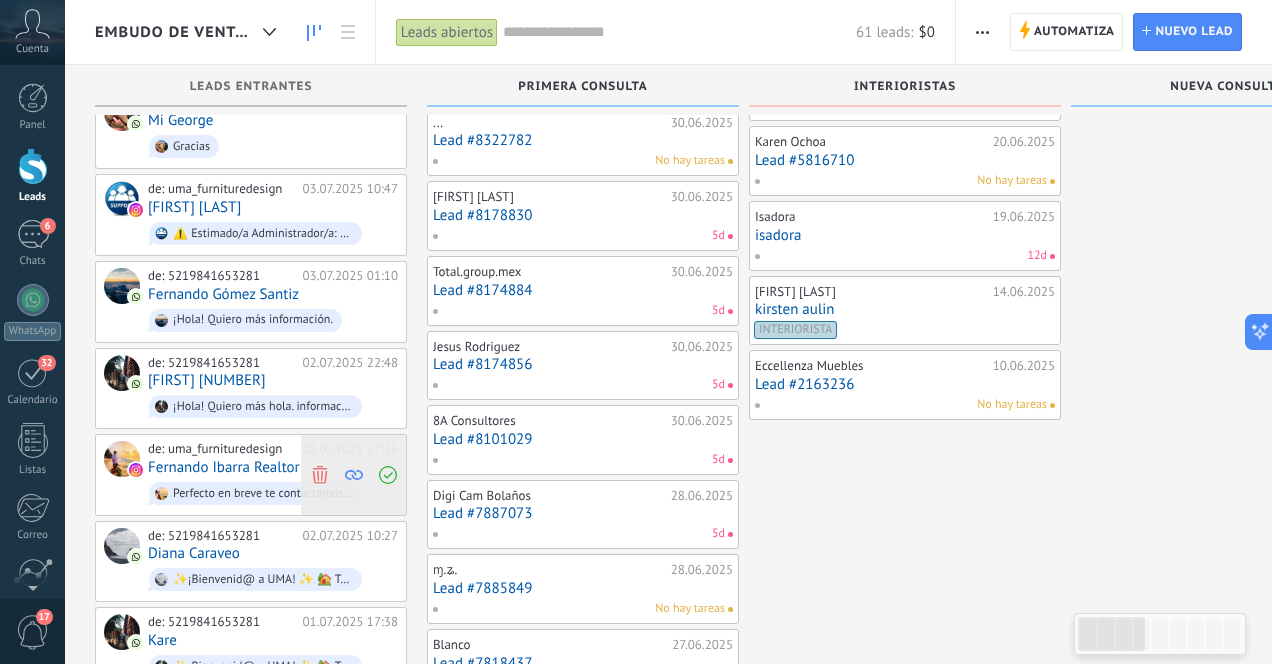 click at bounding box center (320, 475) 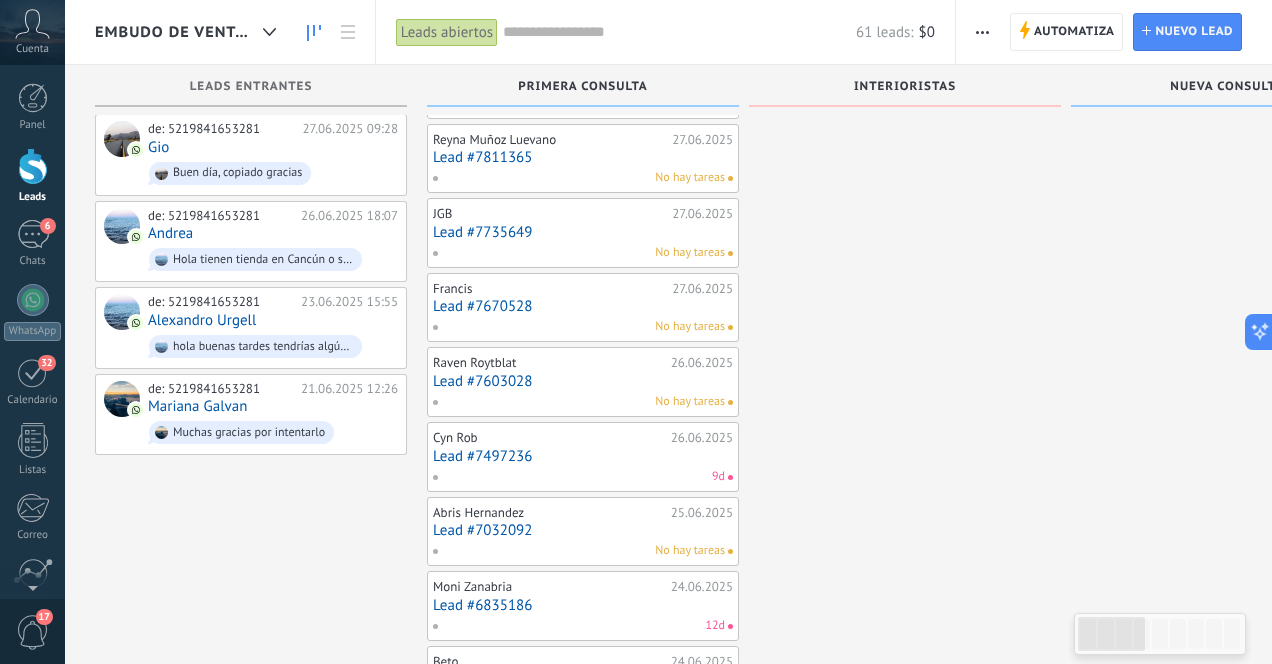 scroll, scrollTop: 889, scrollLeft: 0, axis: vertical 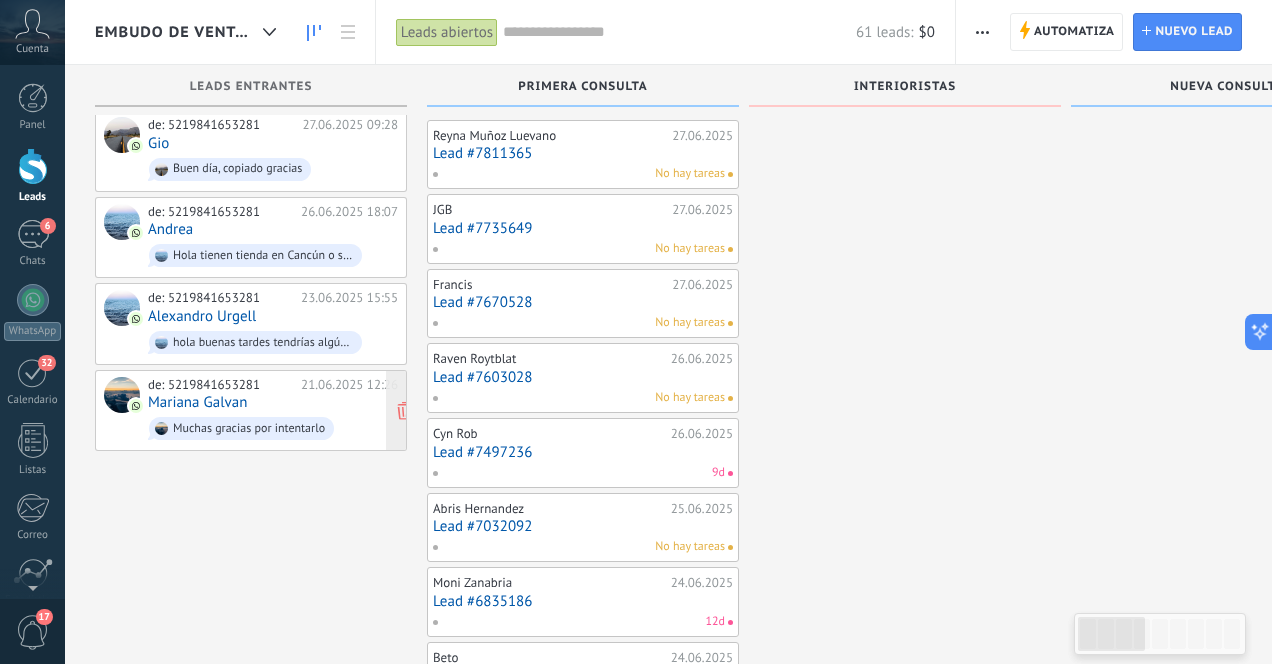 click on "de: 5219841653281 21.06.2025 12:26 Mariana Galvan Muchas gracias por intentarlo" at bounding box center [273, 411] 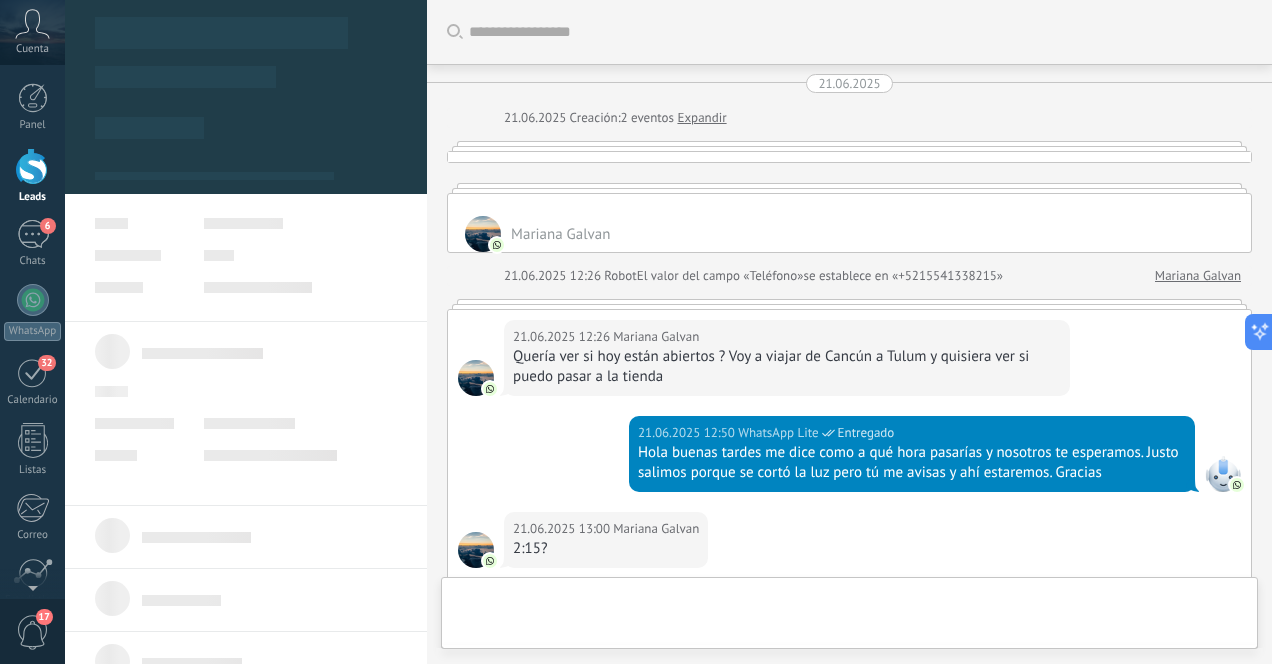 scroll, scrollTop: 0, scrollLeft: 0, axis: both 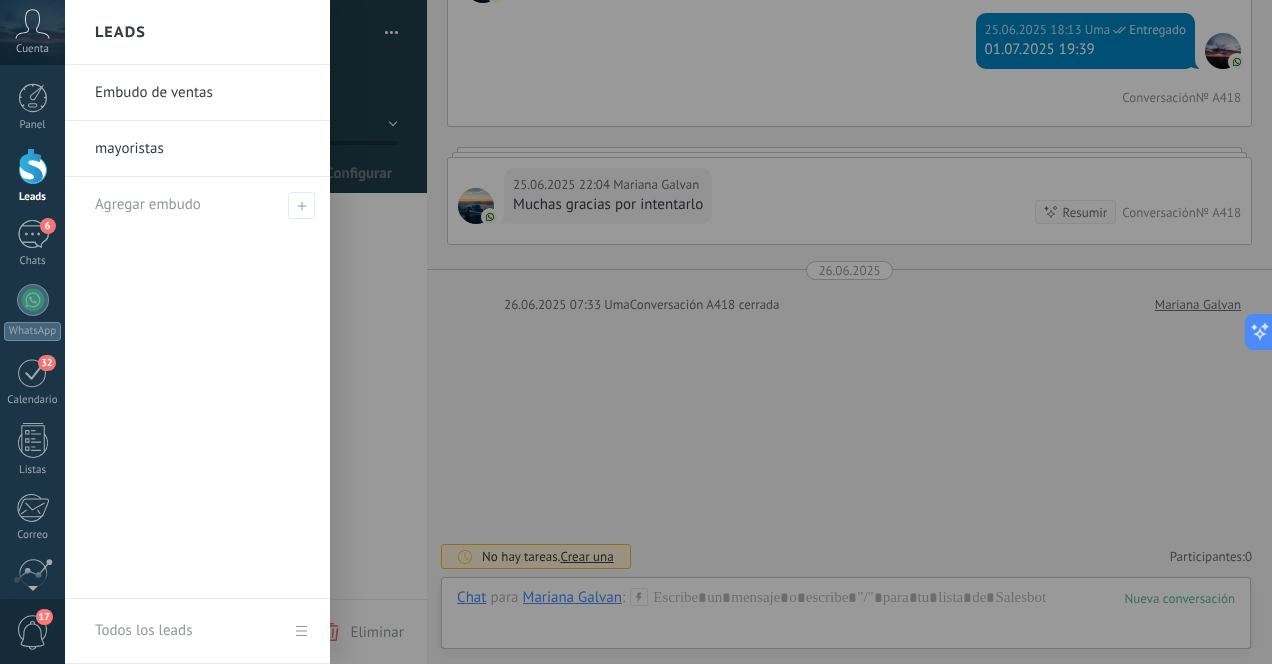 click at bounding box center (33, 166) 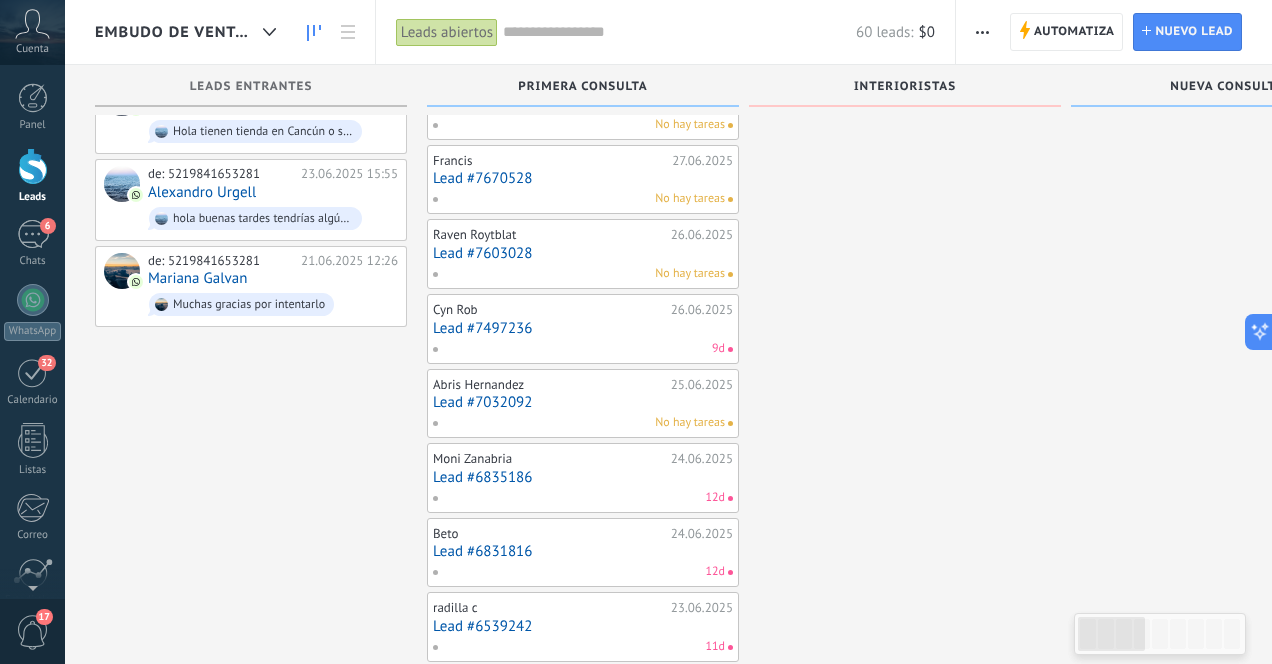 scroll, scrollTop: 1019, scrollLeft: 0, axis: vertical 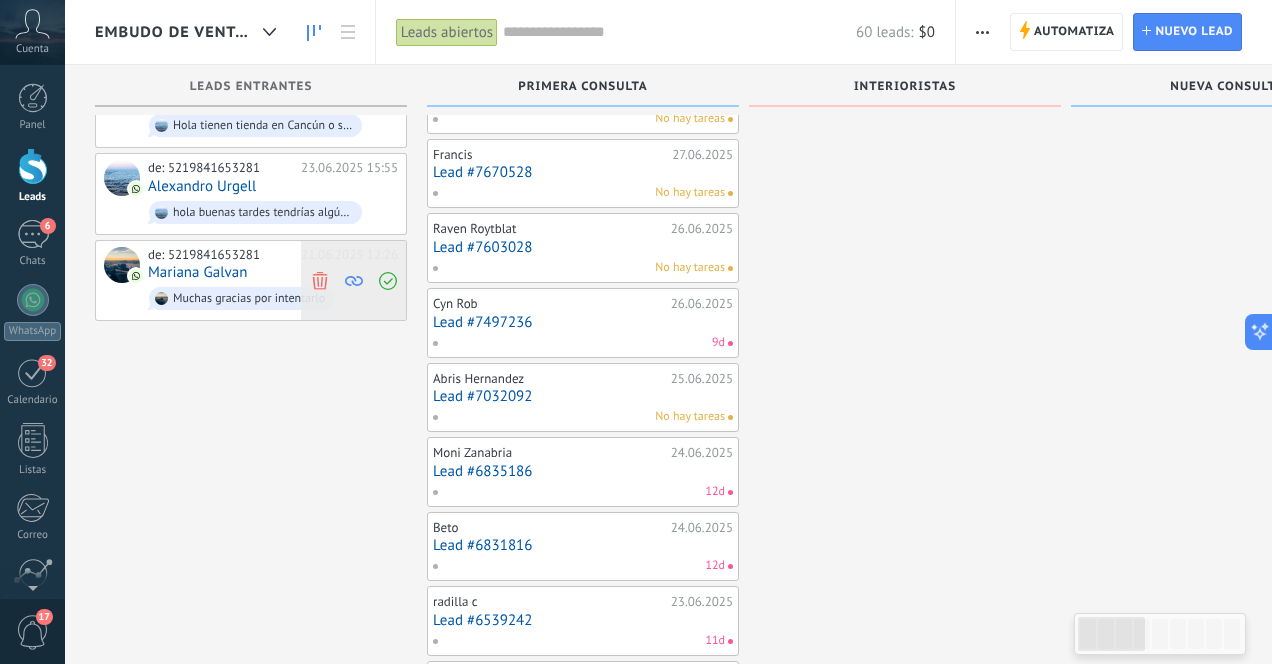 click at bounding box center (319, 280) 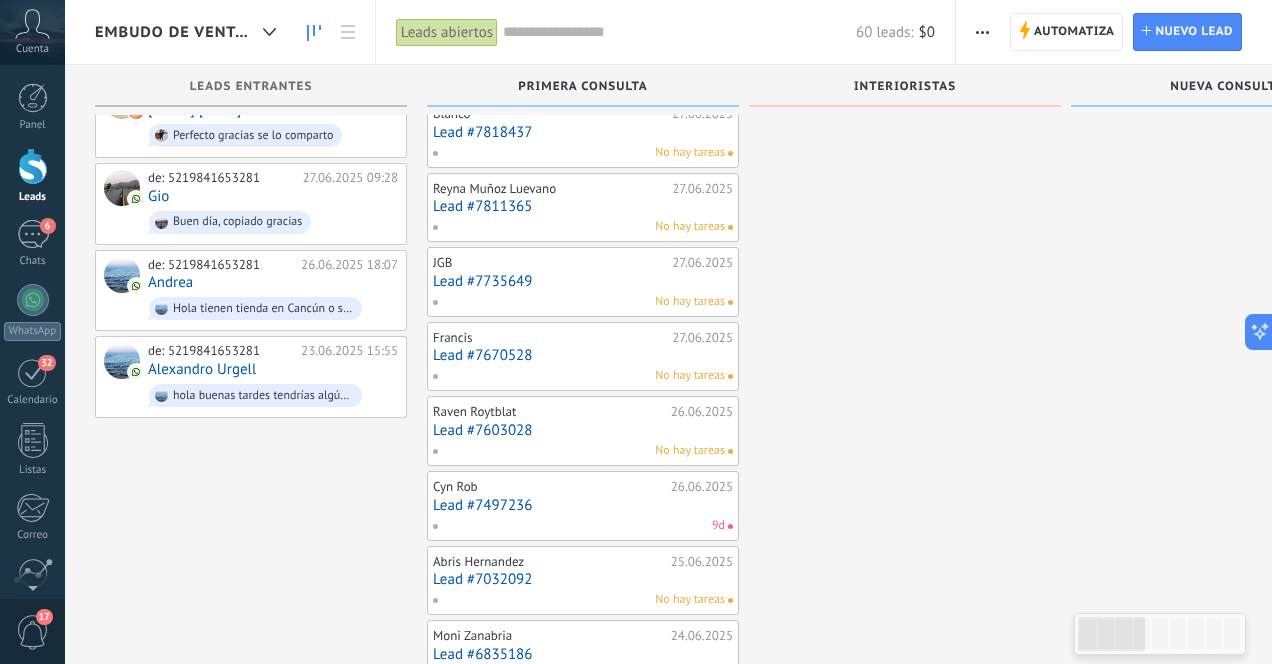 scroll, scrollTop: 834, scrollLeft: 0, axis: vertical 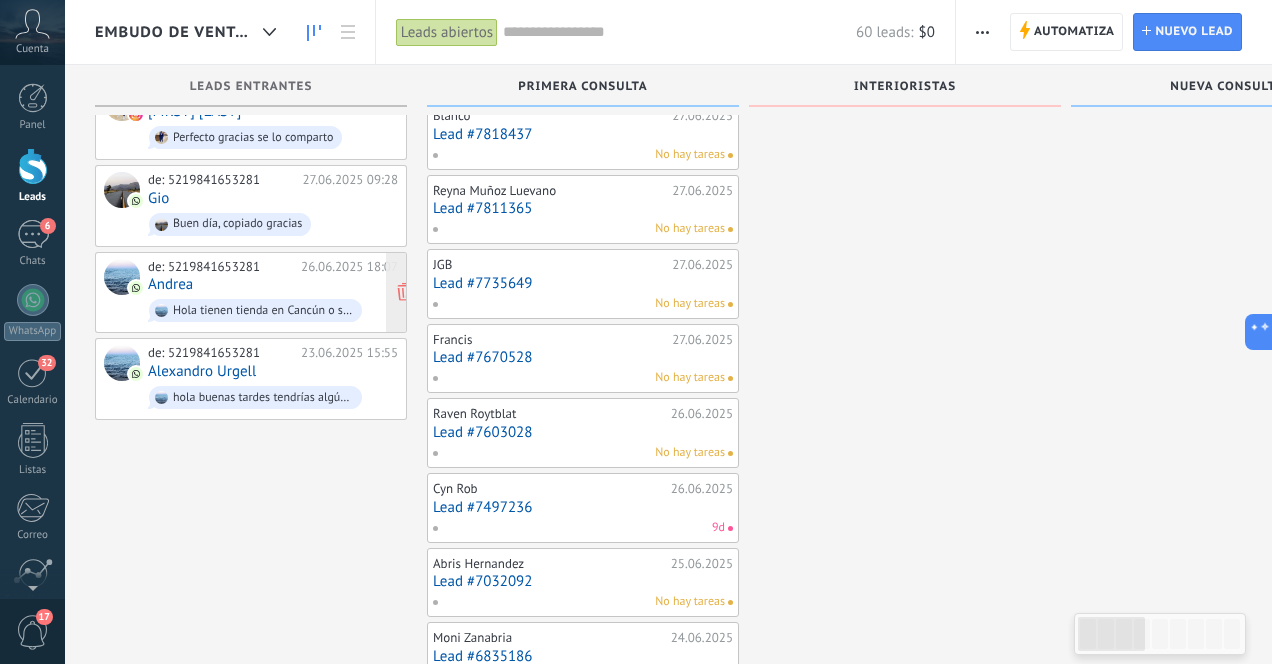 click on "de: 5219841653281 26.06.2025 18:07 Andrea Hola tienen tienda en Cancún o solo playa" at bounding box center (273, 293) 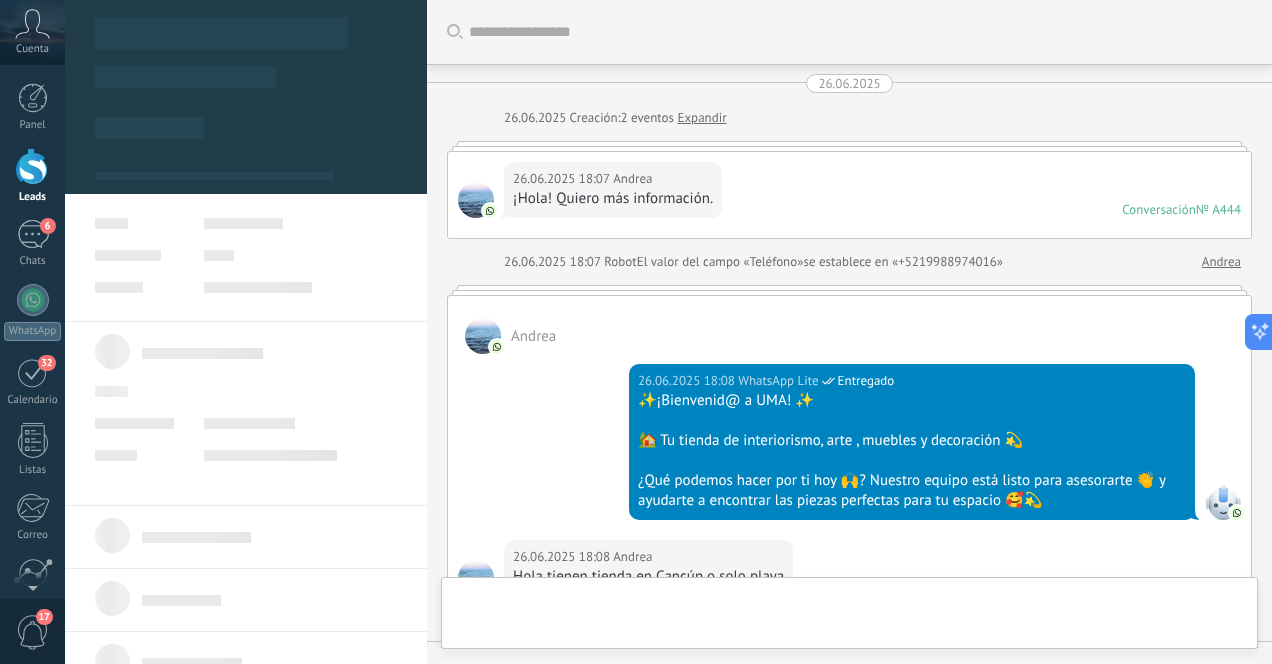 scroll, scrollTop: 0, scrollLeft: 0, axis: both 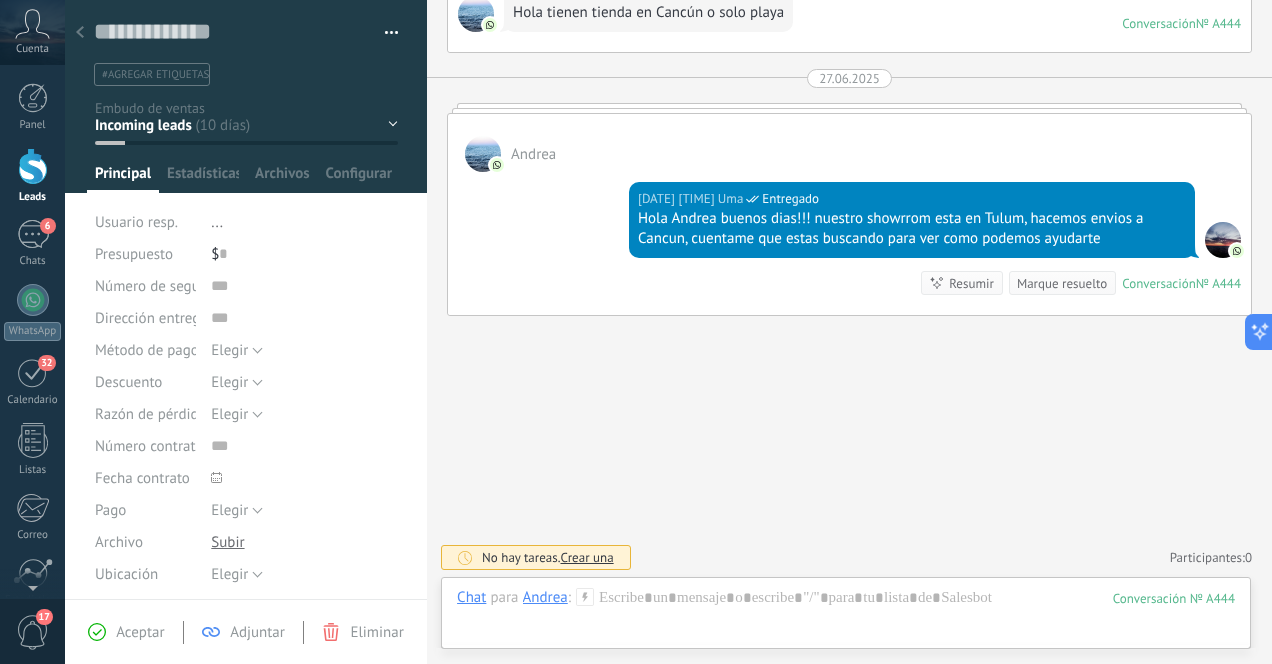 click at bounding box center [80, 33] 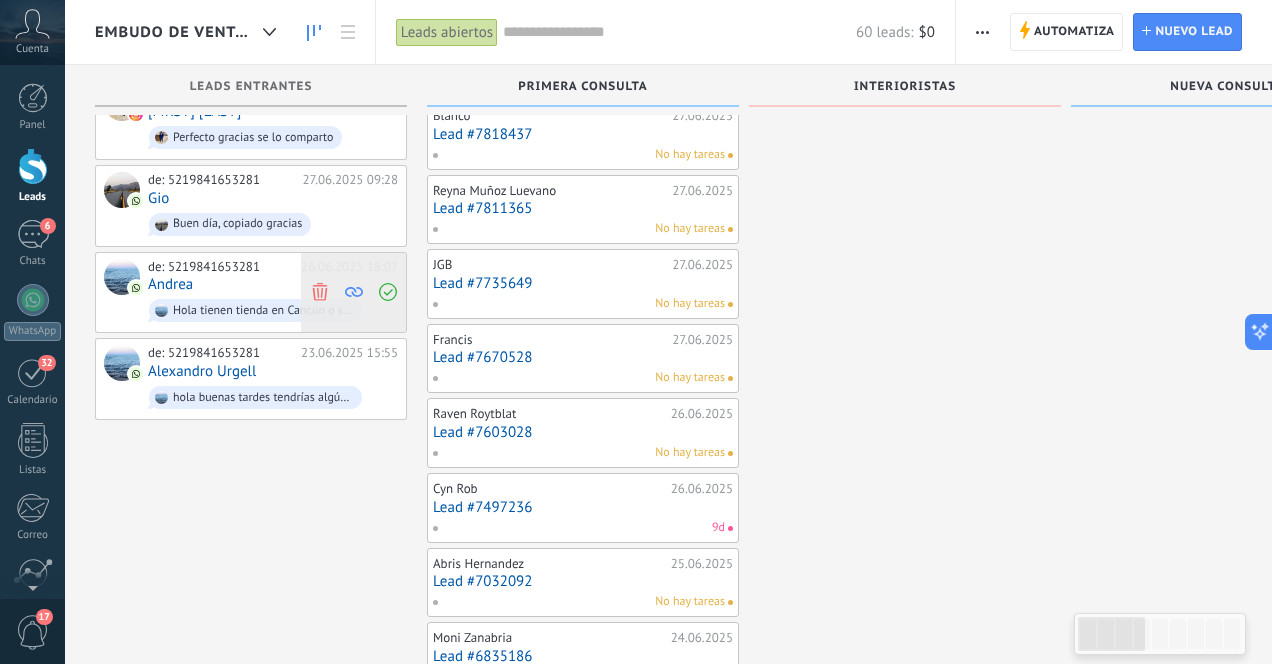 click at bounding box center (319, 292) 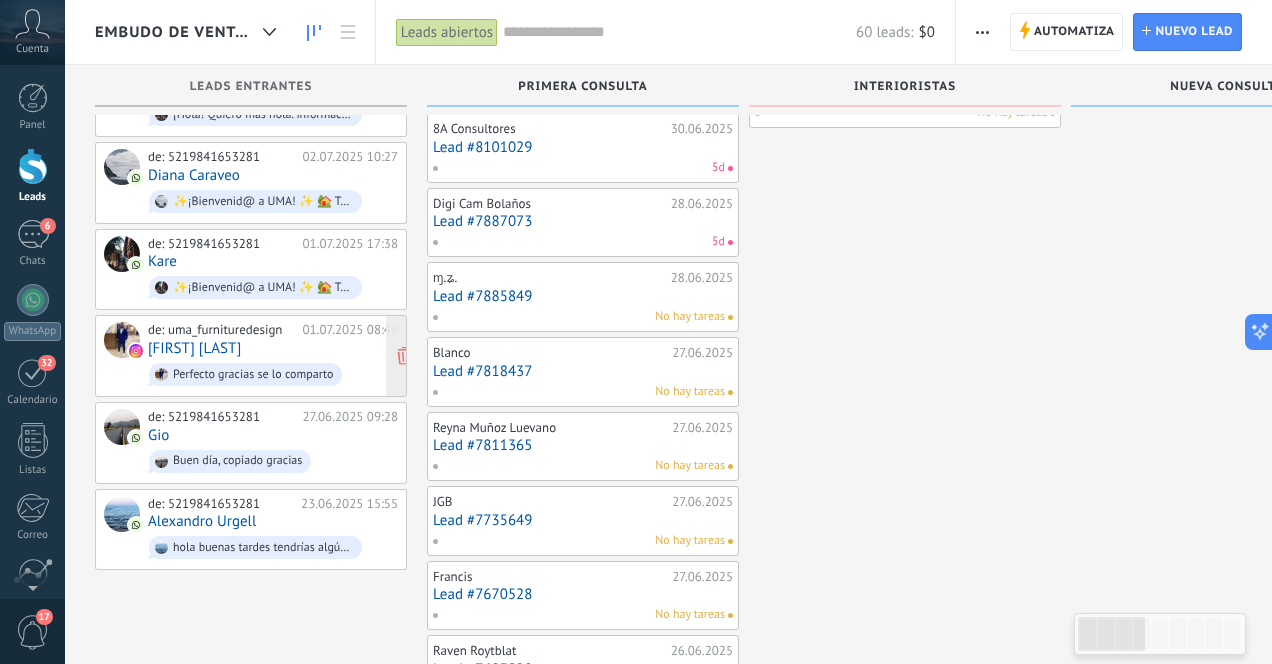 scroll, scrollTop: 589, scrollLeft: 0, axis: vertical 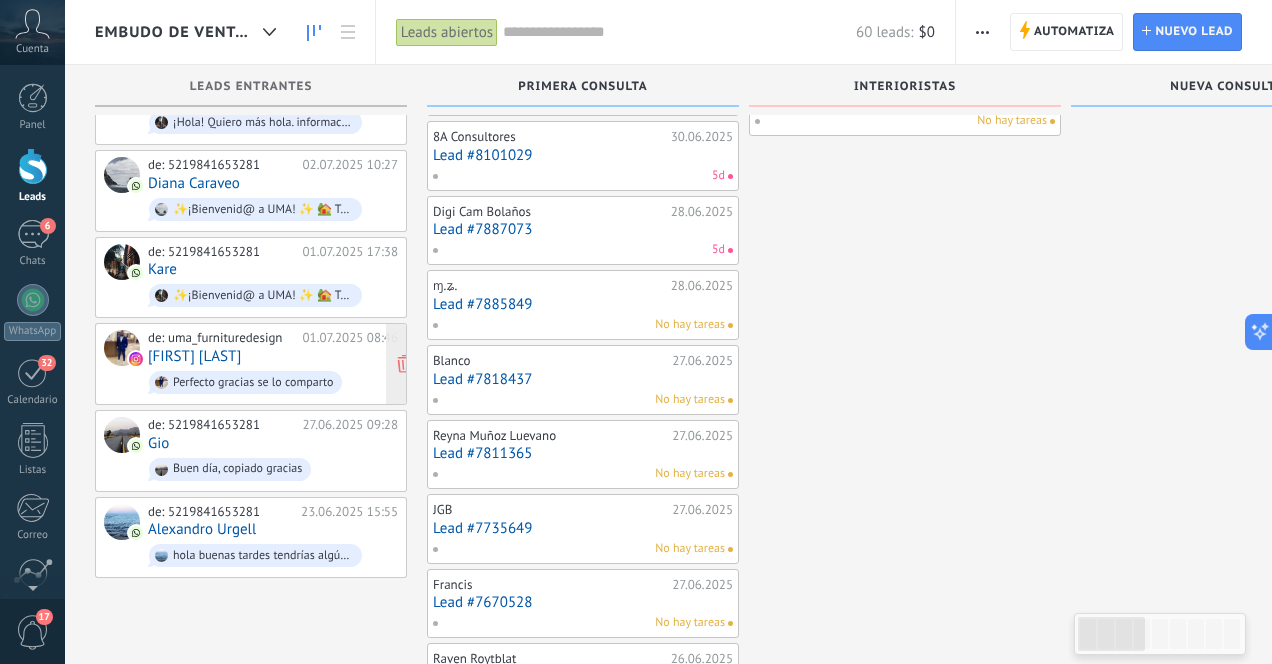 click on "de: uma_furnituredesign 01.07.2025 08:46 Lionel Abada Perfecto gracias se lo comparto" at bounding box center [273, 364] 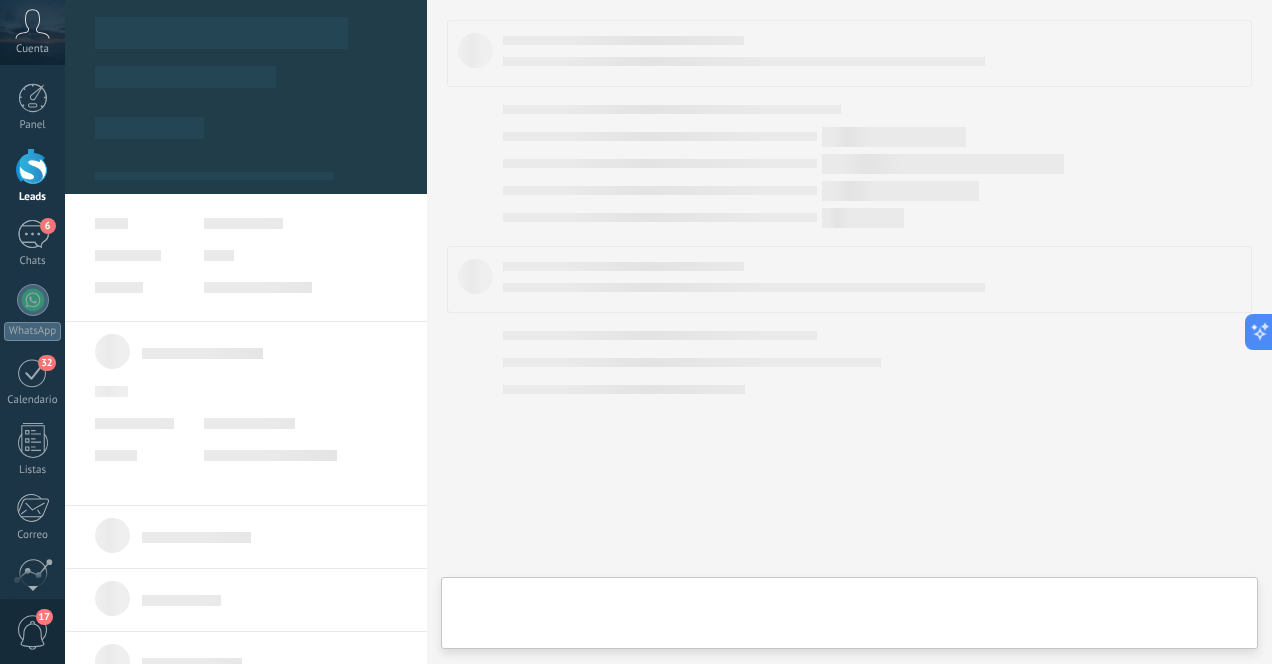 scroll, scrollTop: 0, scrollLeft: 0, axis: both 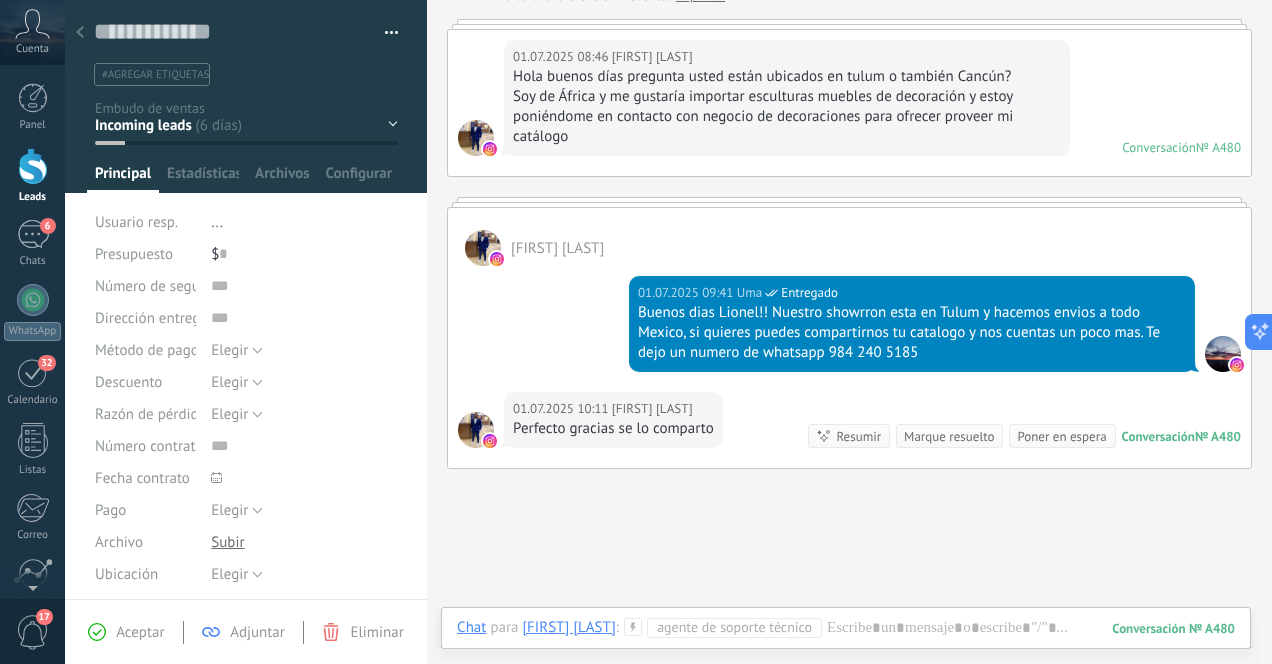 click at bounding box center [80, 33] 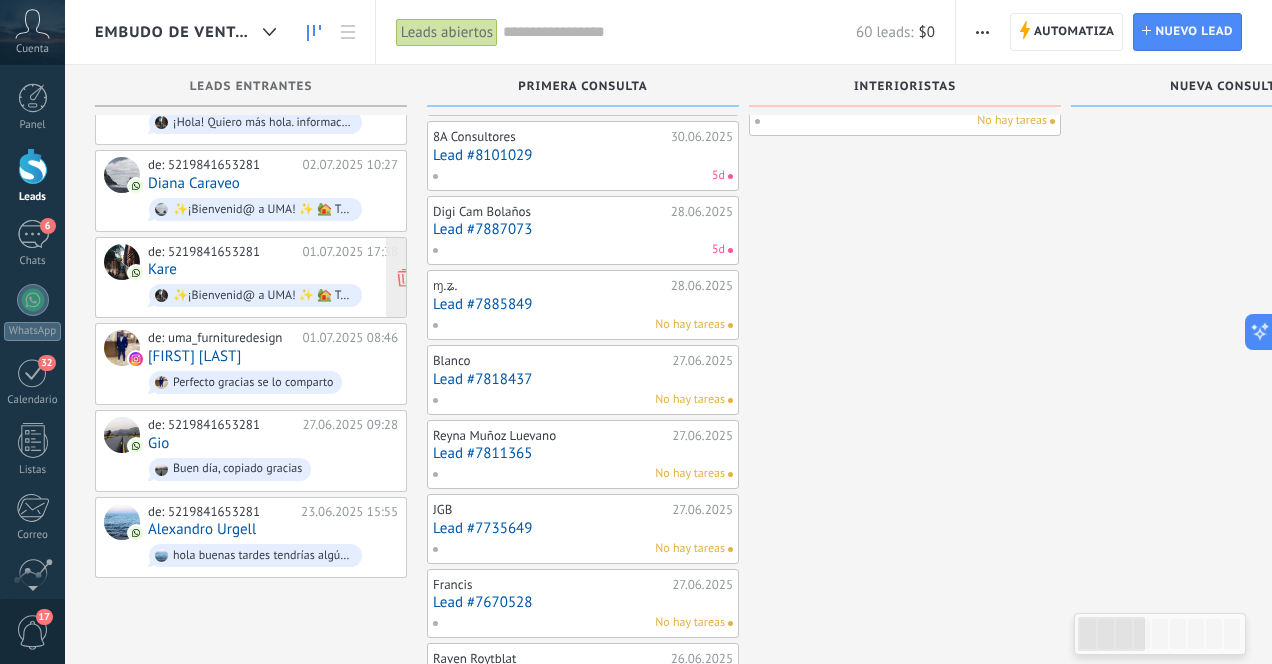 click on "de: 5219841653281 01.07.2025 17:38 Kare ✨¡Bienvenid@ a UMA! ✨
🏡 Tu tienda de interiorismo, arte , muebles y decoración 💫
¿Qué podemos hacer por ti hoy 🙌? Nuestro equipo está listo para asesorarte 👏 y ayudarte a encontrar las piezas perfectas para tu espacio 🥰💫" at bounding box center (273, 278) 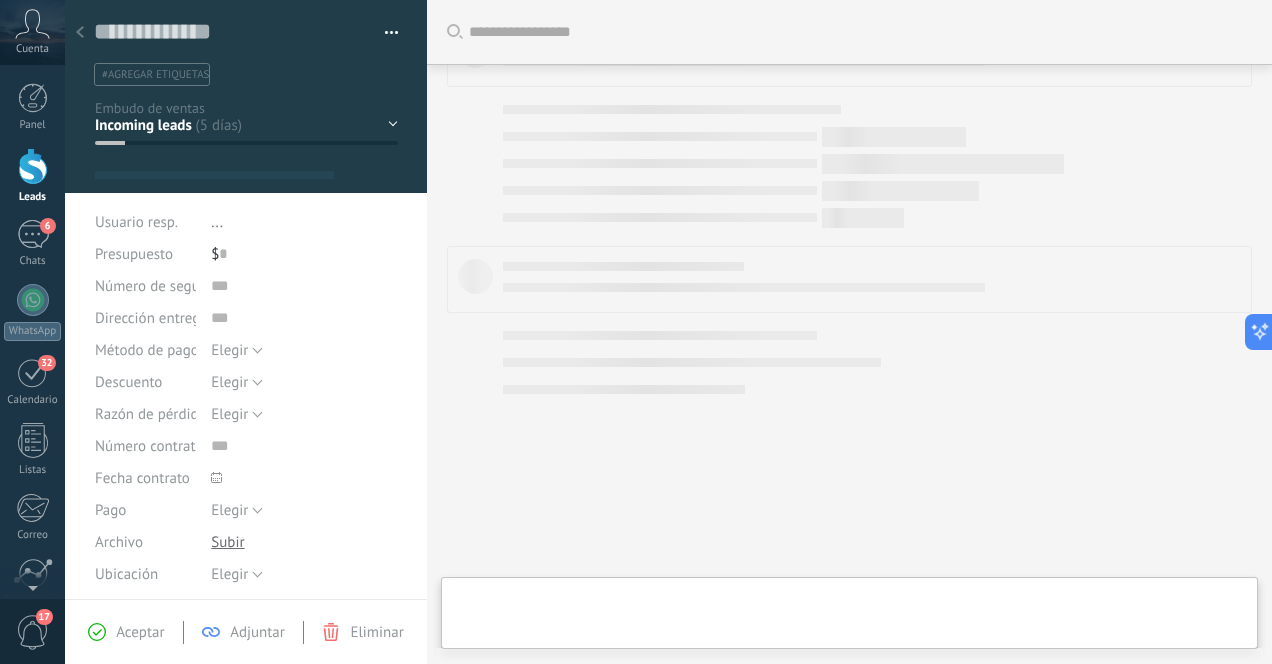 scroll, scrollTop: 0, scrollLeft: 0, axis: both 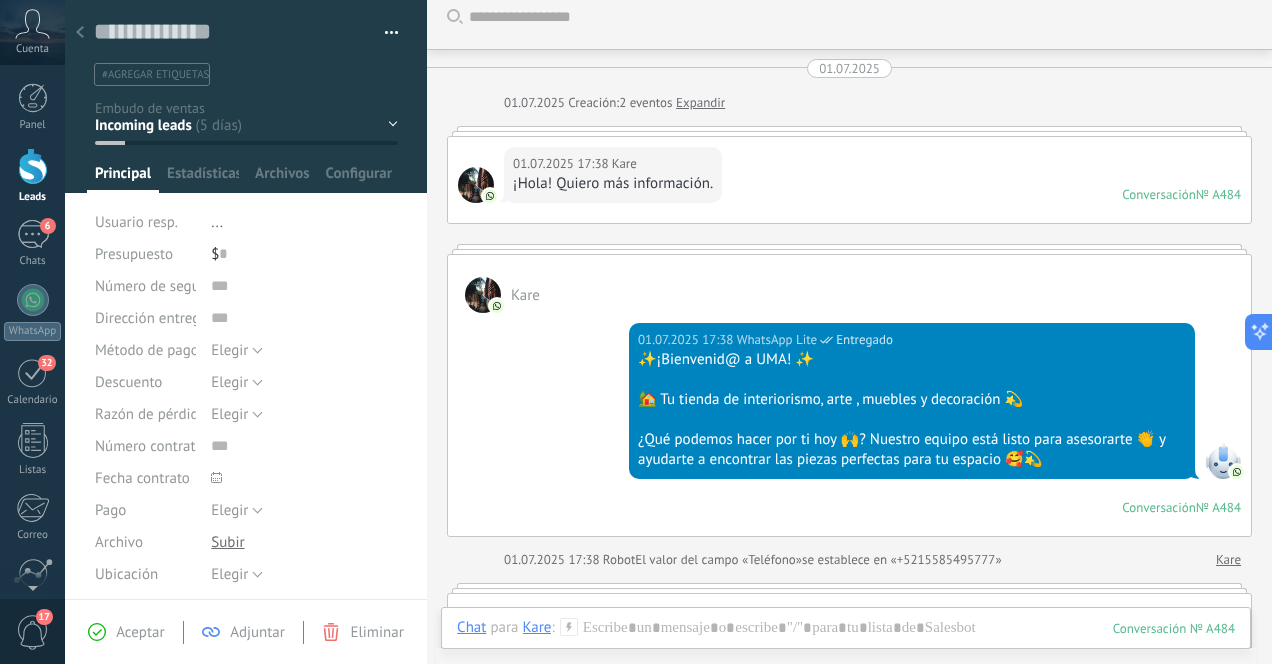 click at bounding box center [80, 32] 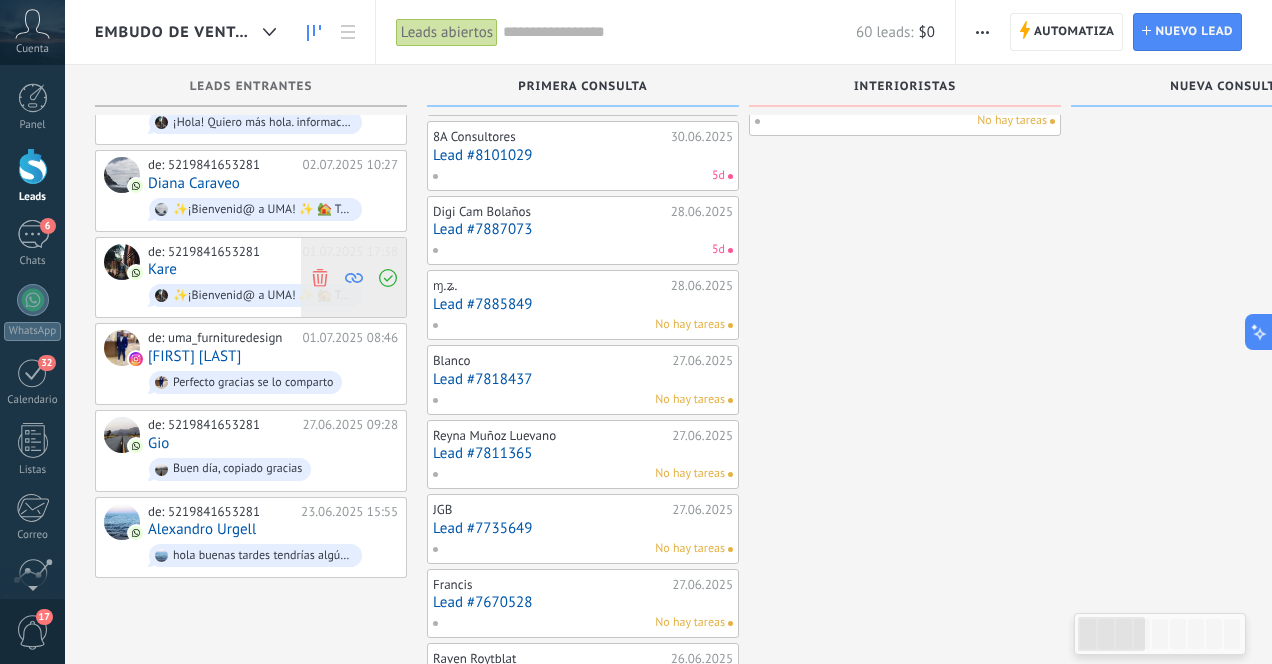 click at bounding box center [320, 277] 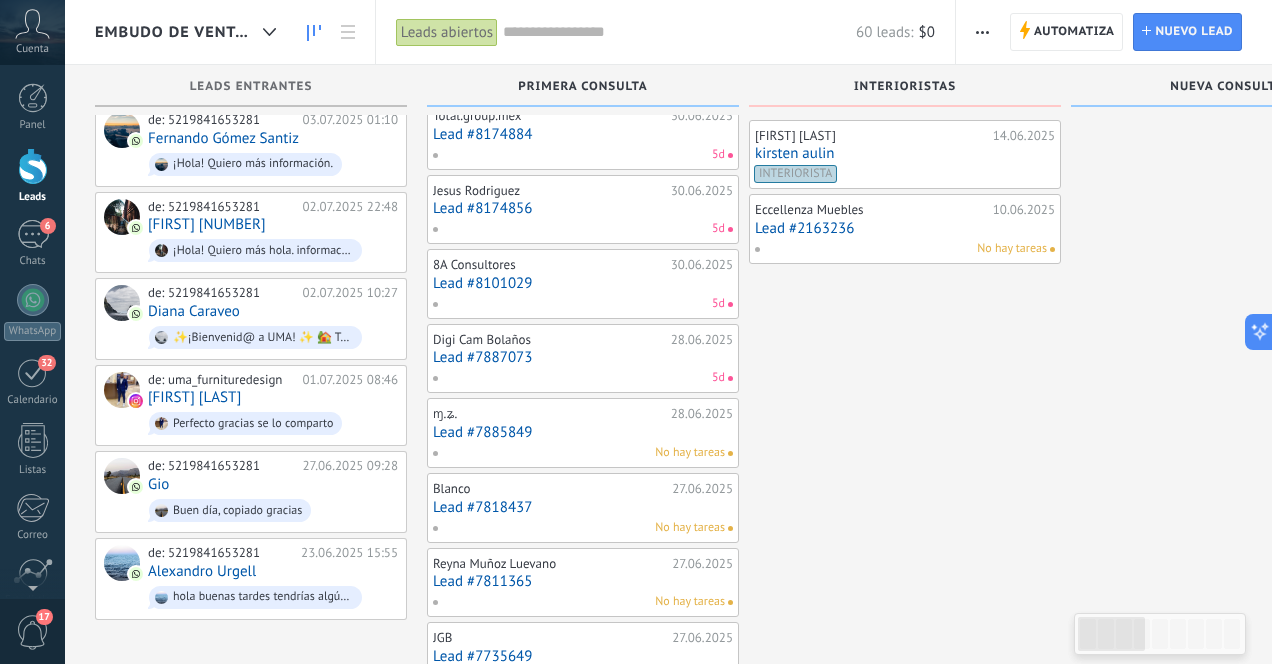 scroll, scrollTop: 454, scrollLeft: 0, axis: vertical 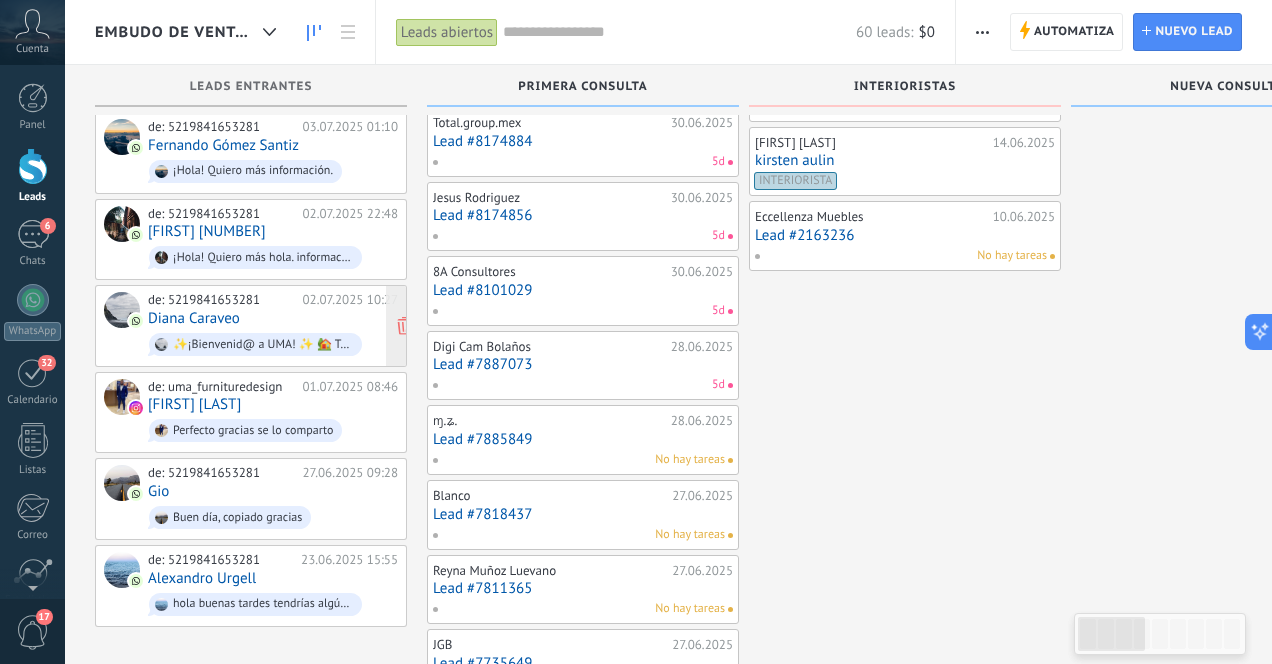 click on "de: 5219841653281 02.07.2025 10:27 Diana Caraveo ✨¡Bienvenid@ a UMA! ✨
🏡 Tu tienda de interiorismo, arte , muebles y decoración 💫
¿Qué podemos hacer por ti hoy 🙌? Nuestro equipo está listo para asesorarte 👏 y ayudarte a encontrar las piezas perfectas para tu espacio 🥰💫" at bounding box center [273, 326] 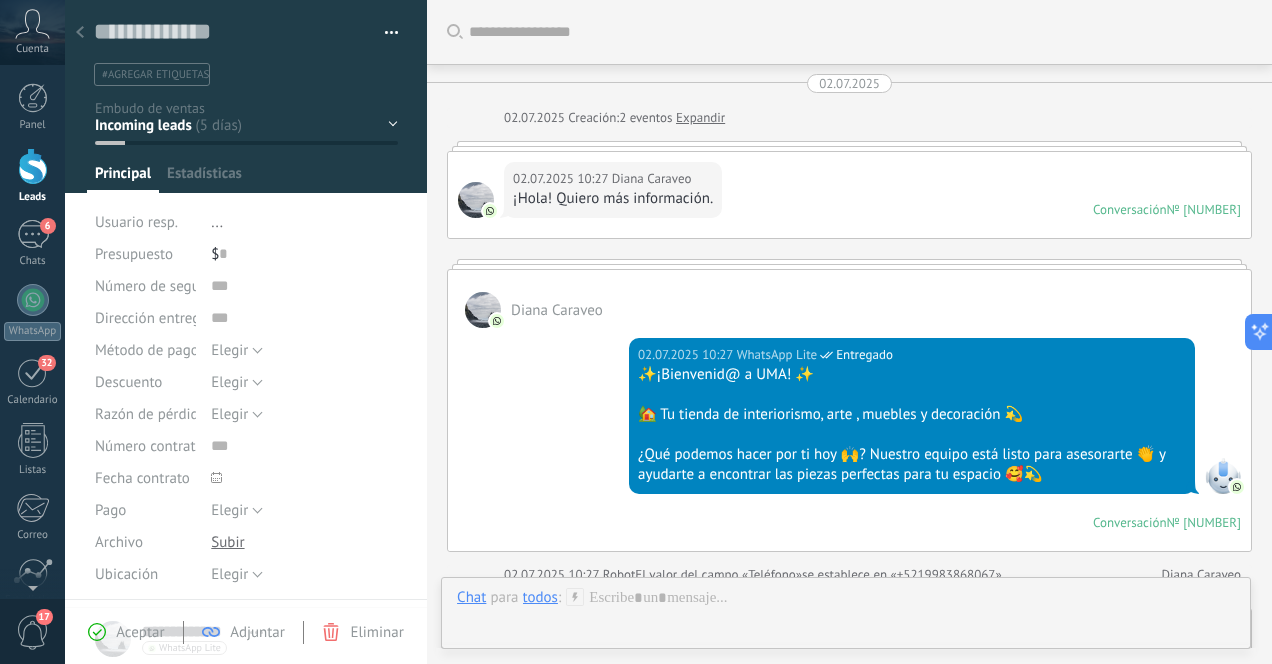 scroll, scrollTop: 0, scrollLeft: 0, axis: both 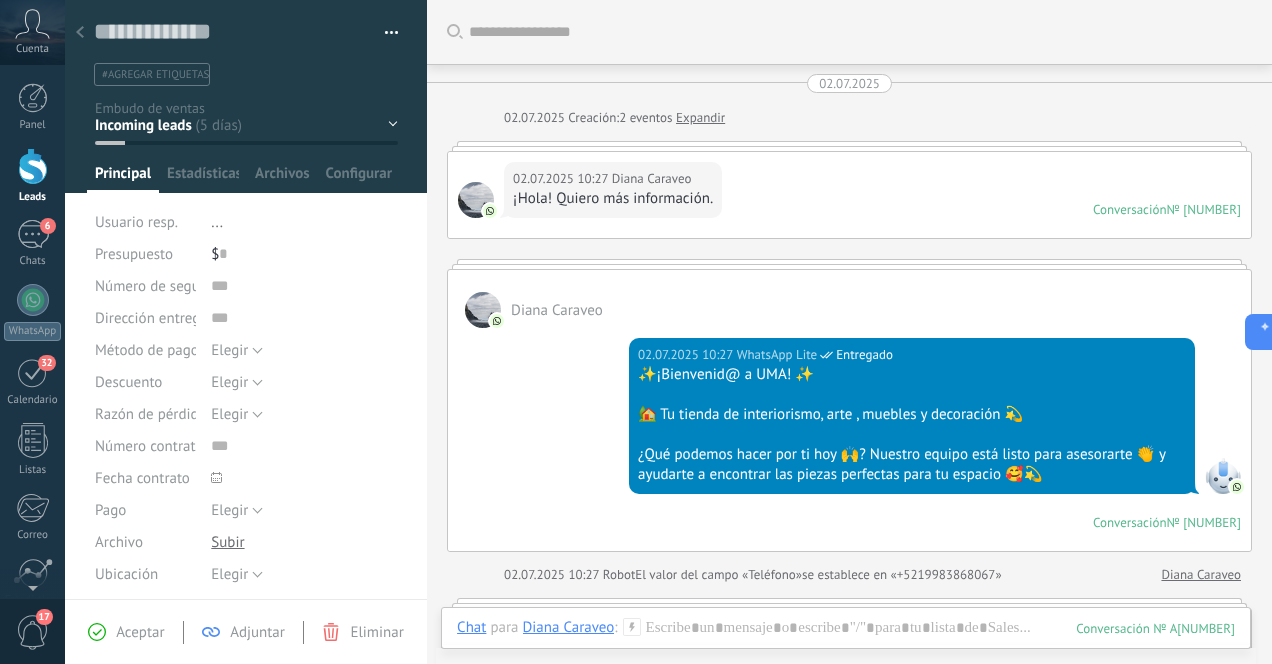 click at bounding box center (80, 33) 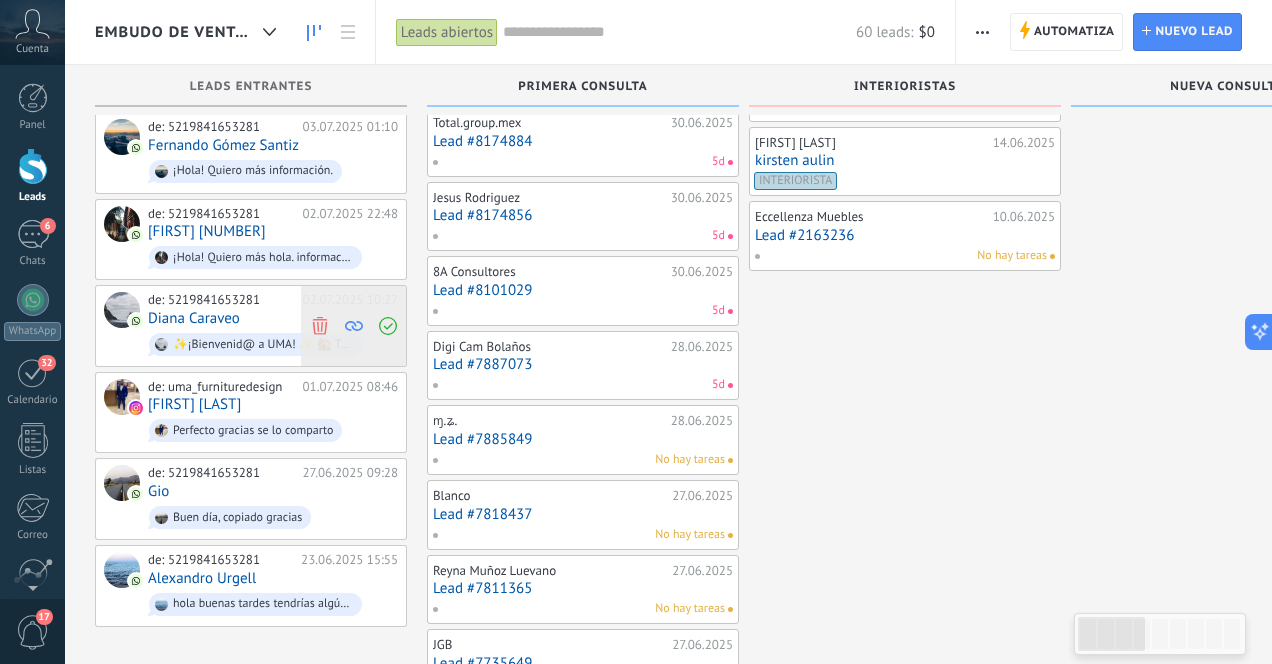 click at bounding box center (320, 326) 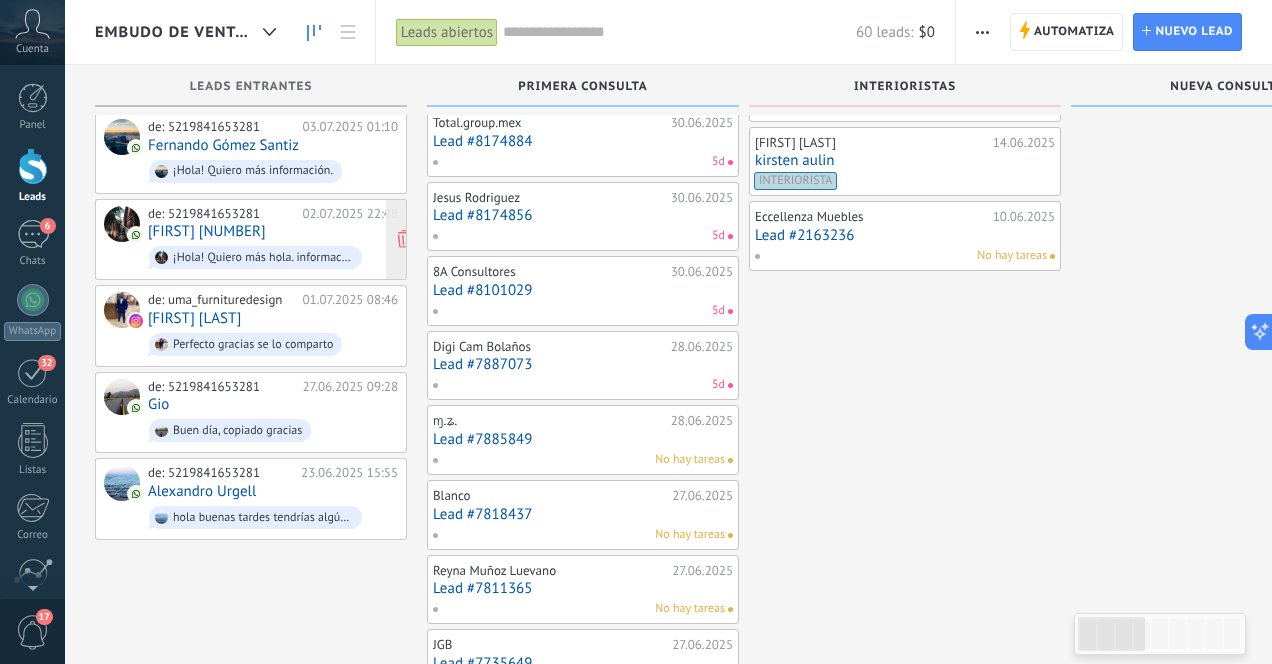 click on "de: [PHONE] [DATE] [TIME] [FIRST] [NUMBER] ¡Hola! Quiero más hola.          información." at bounding box center [273, 240] 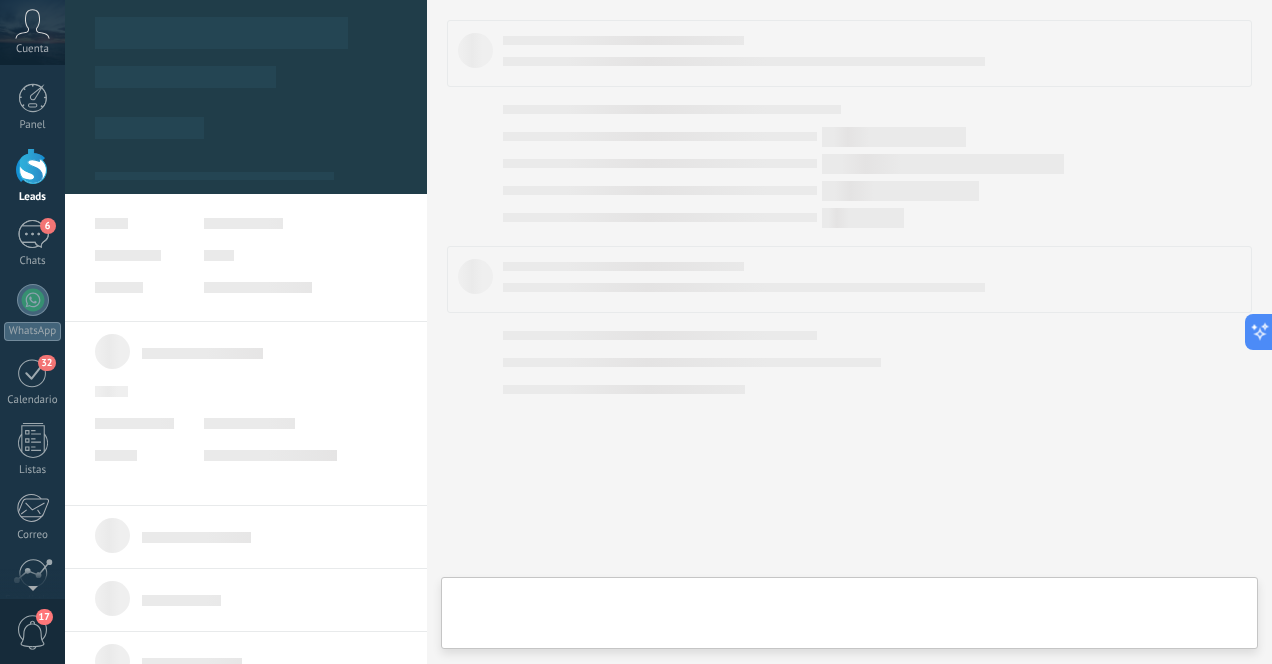 scroll, scrollTop: 0, scrollLeft: 0, axis: both 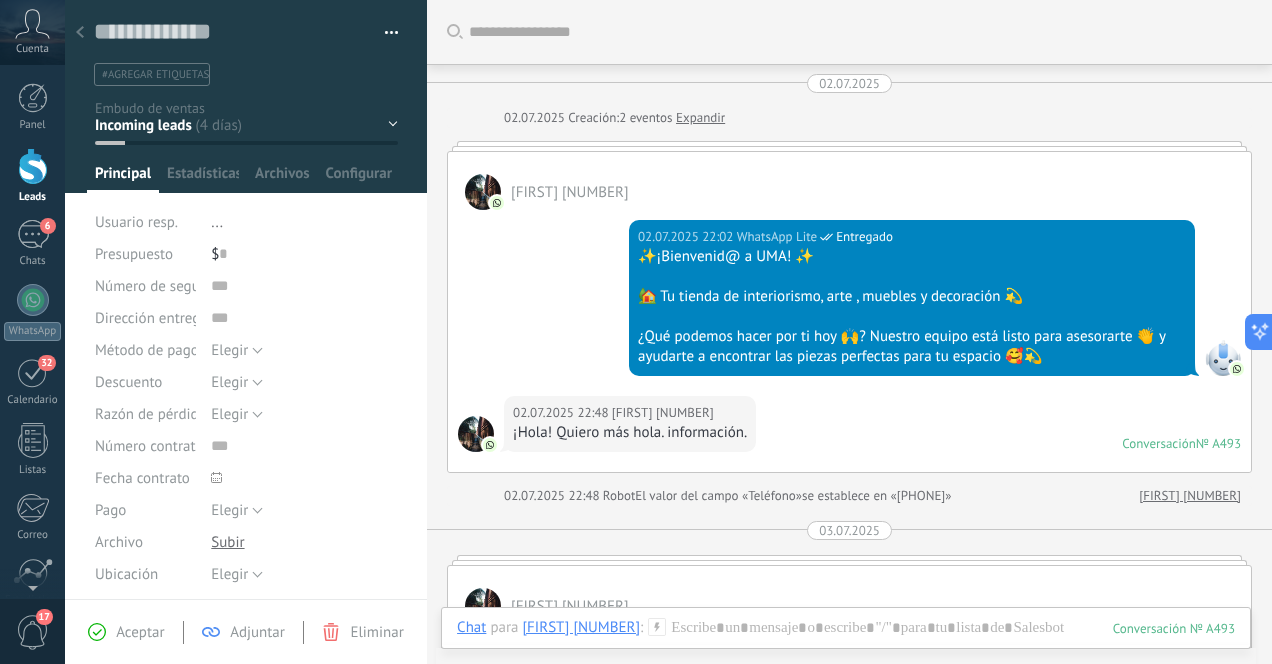click at bounding box center [80, 32] 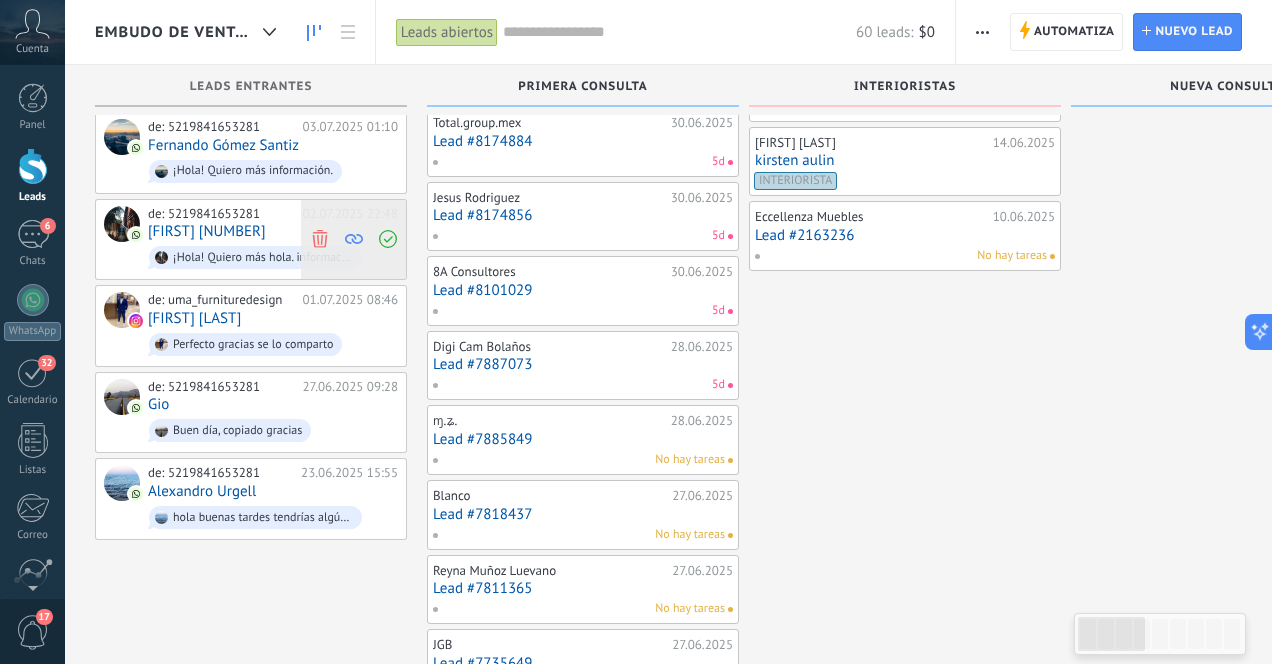 click at bounding box center (319, 239) 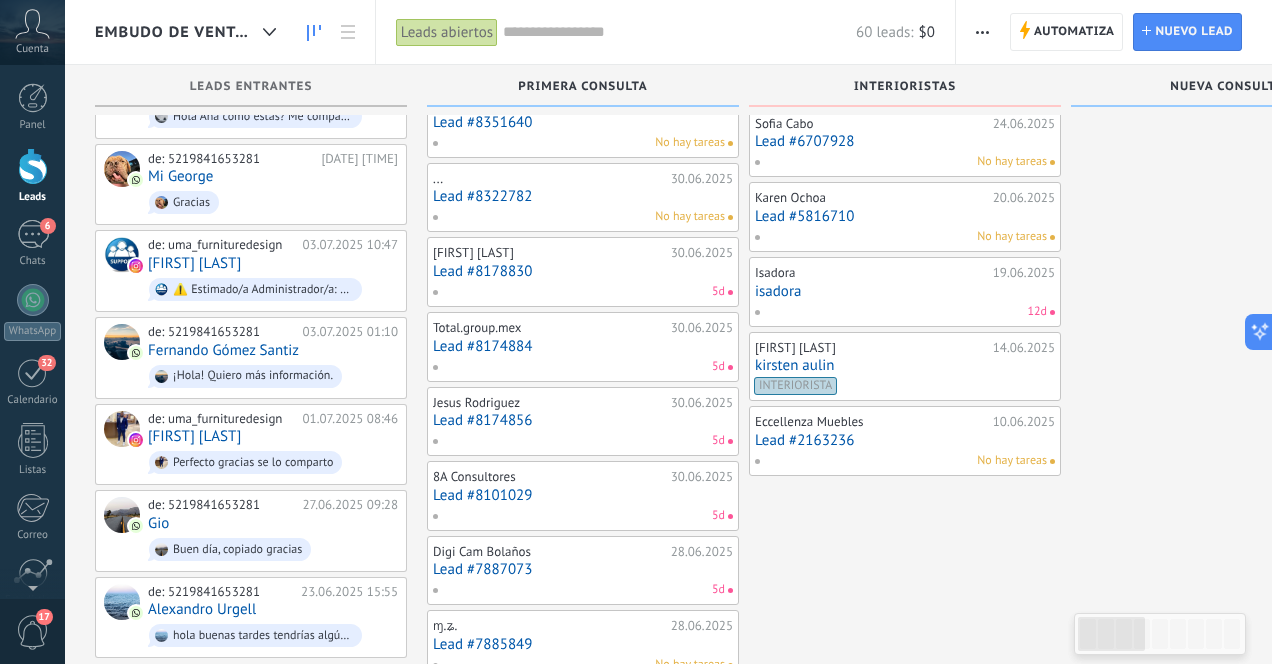 scroll, scrollTop: 248, scrollLeft: 0, axis: vertical 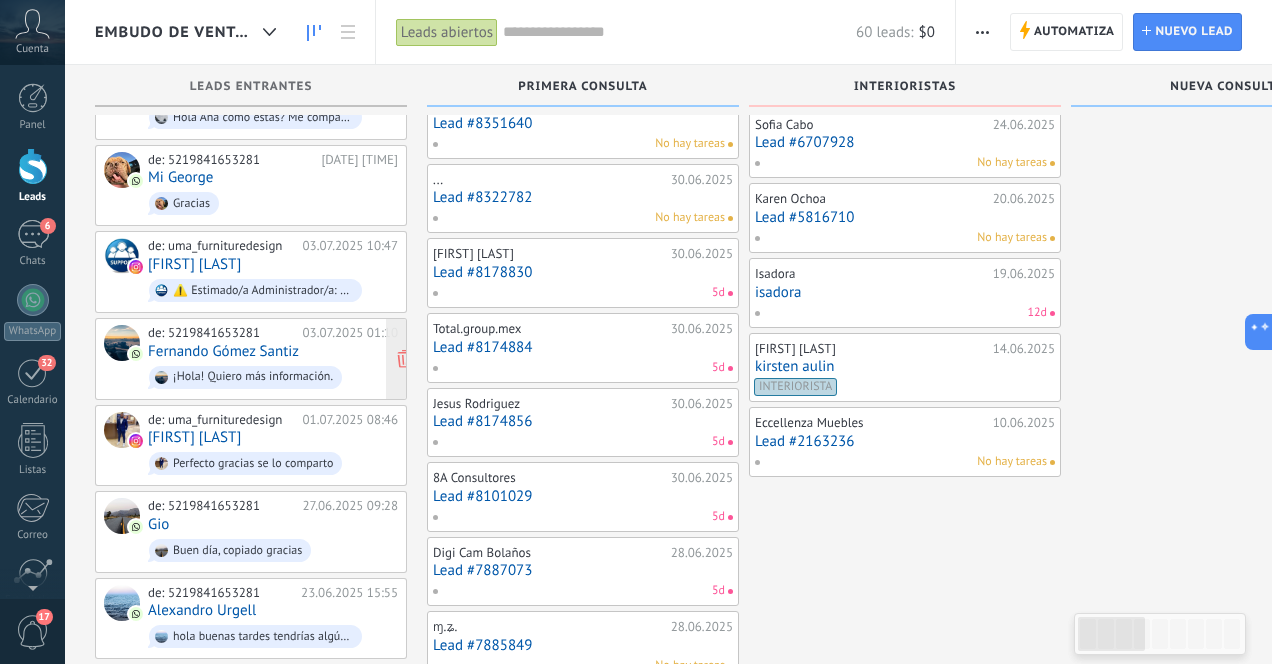 click on "de: 5219841653281 03.07.2025 01:10 Fernando Gómez Santiz ¡Hola! Quiero más información." at bounding box center (273, 359) 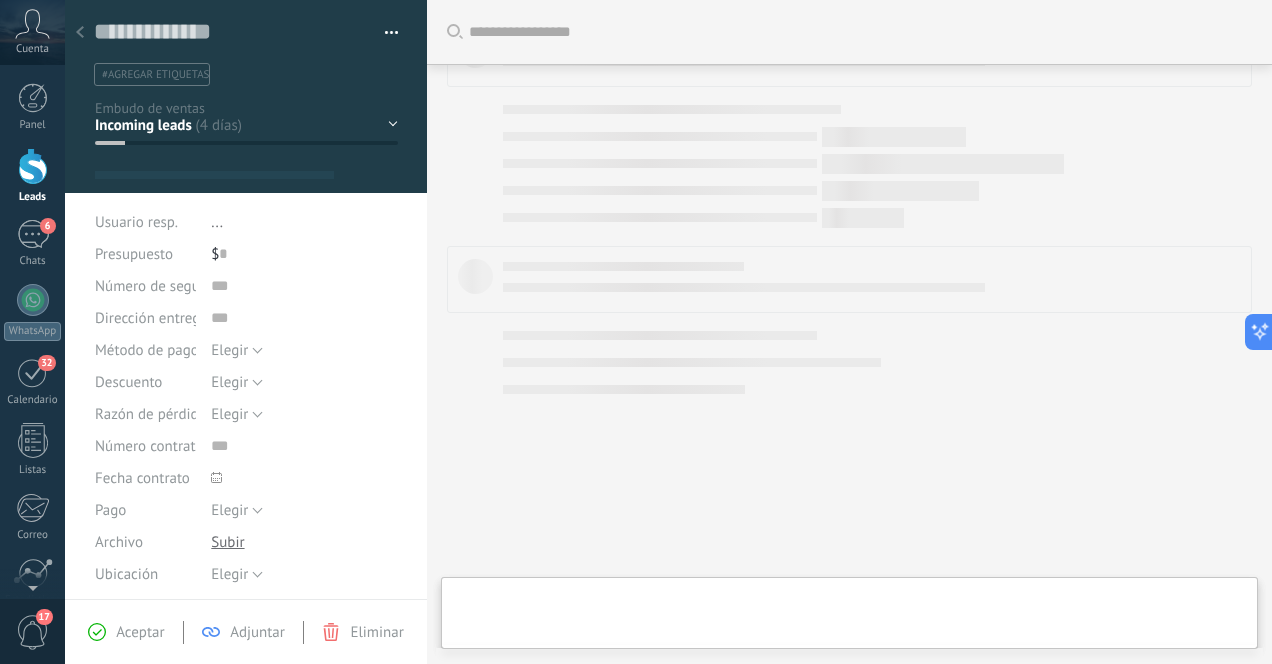 scroll, scrollTop: 0, scrollLeft: 0, axis: both 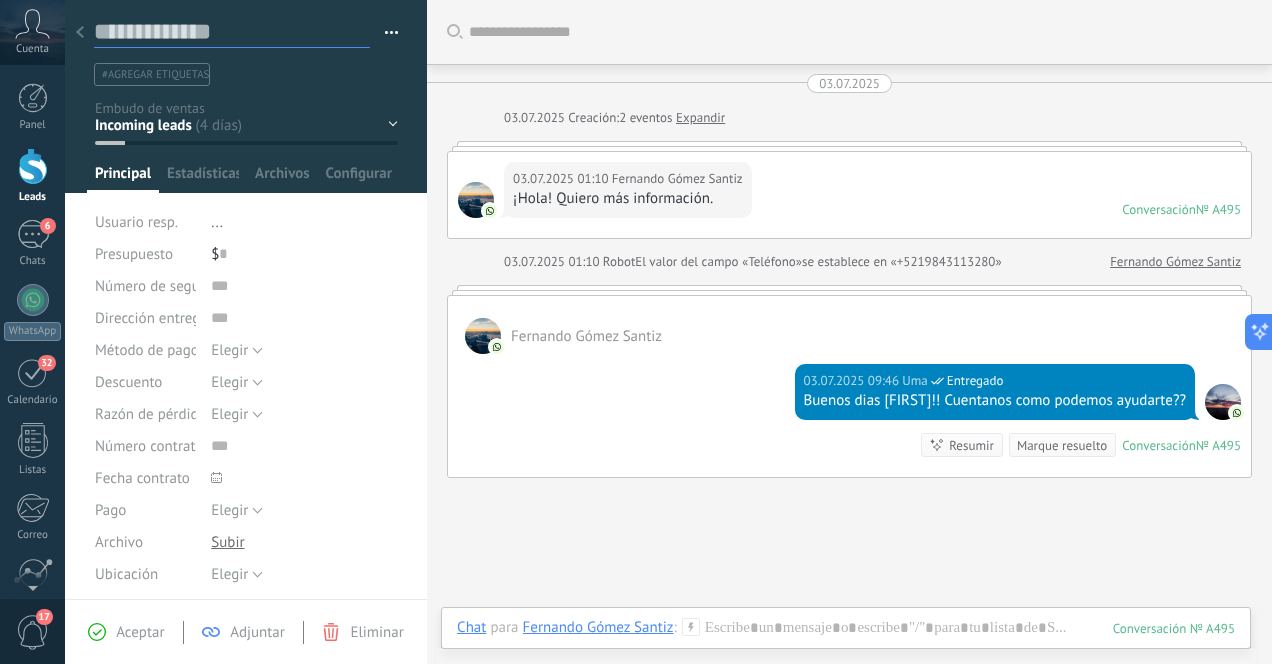 click at bounding box center [232, 32] 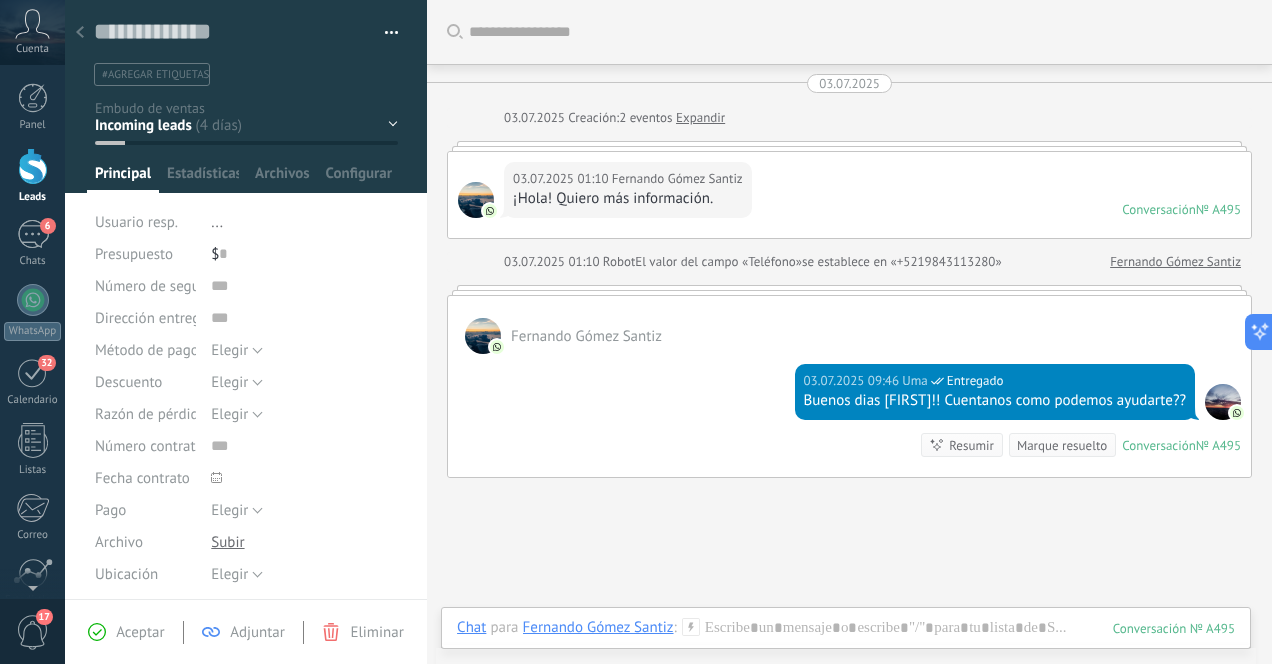 click at bounding box center (80, 33) 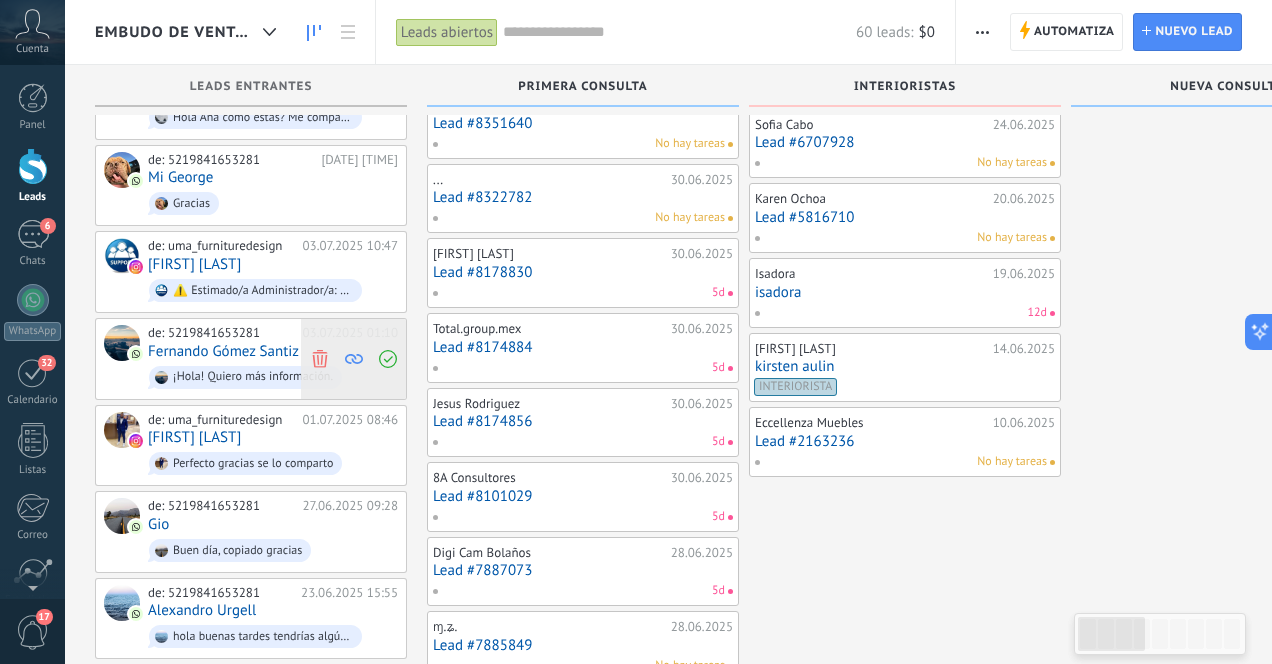 click at bounding box center [319, 358] 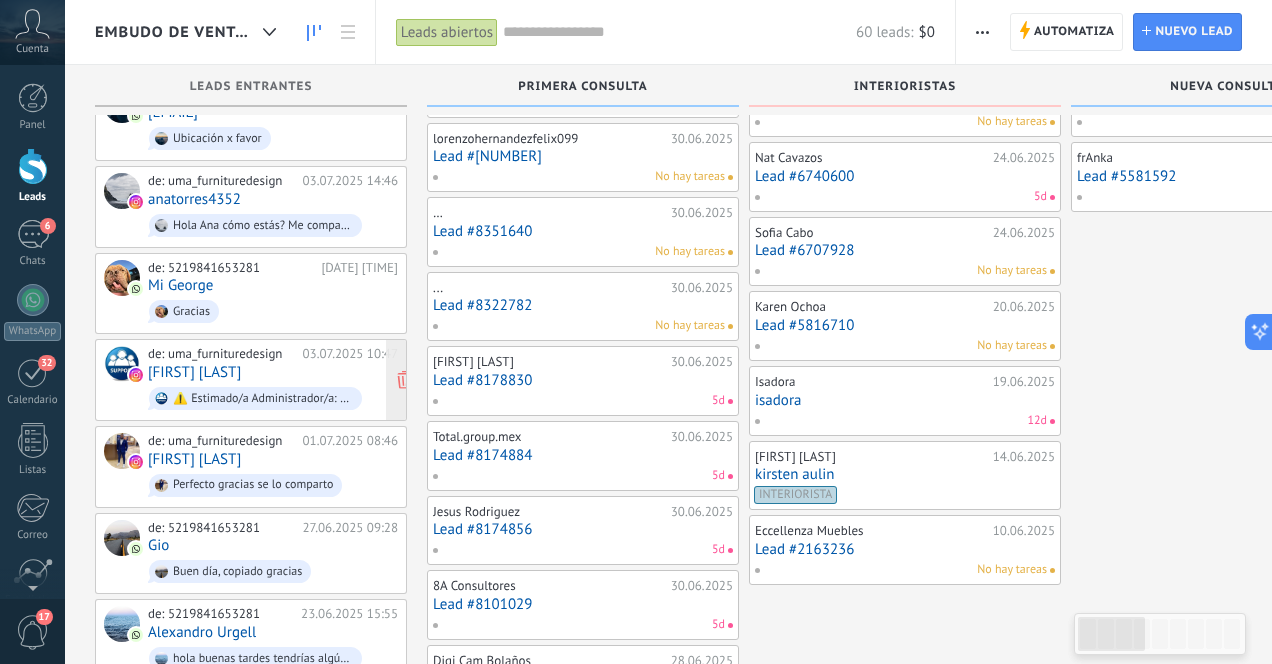 scroll, scrollTop: 136, scrollLeft: 0, axis: vertical 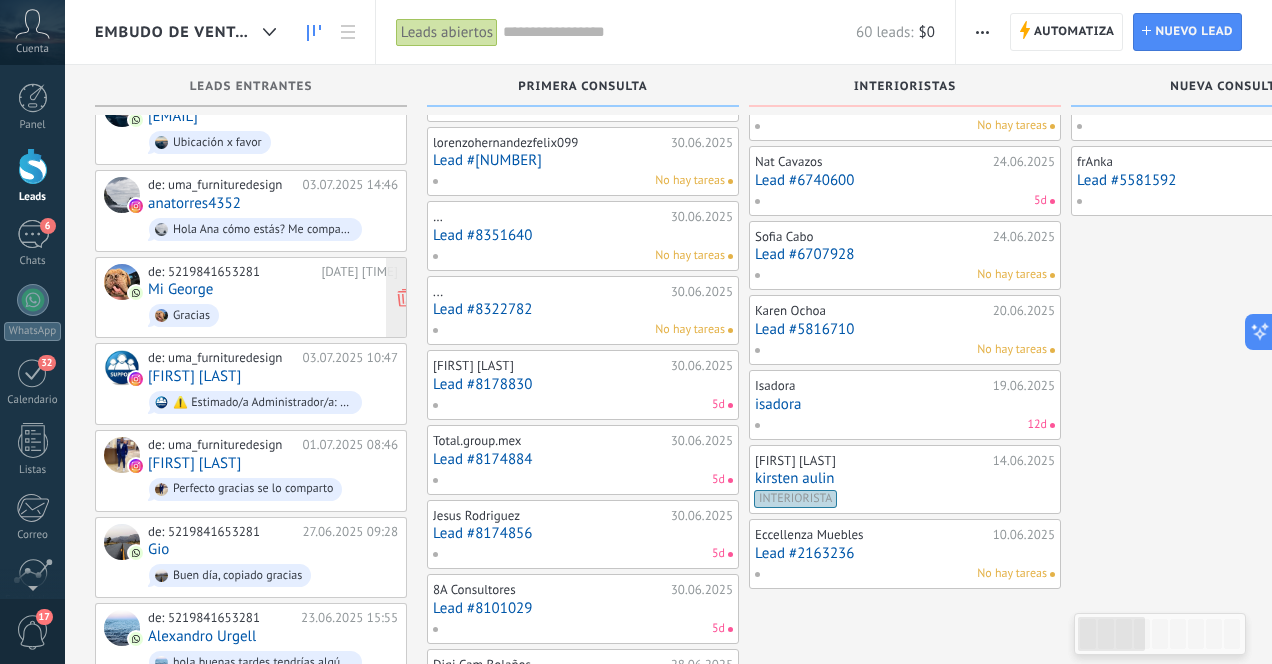 click on "de: [PHONE] [DATE] [TIME] Mi [FIRST] Gracias" at bounding box center [273, 298] 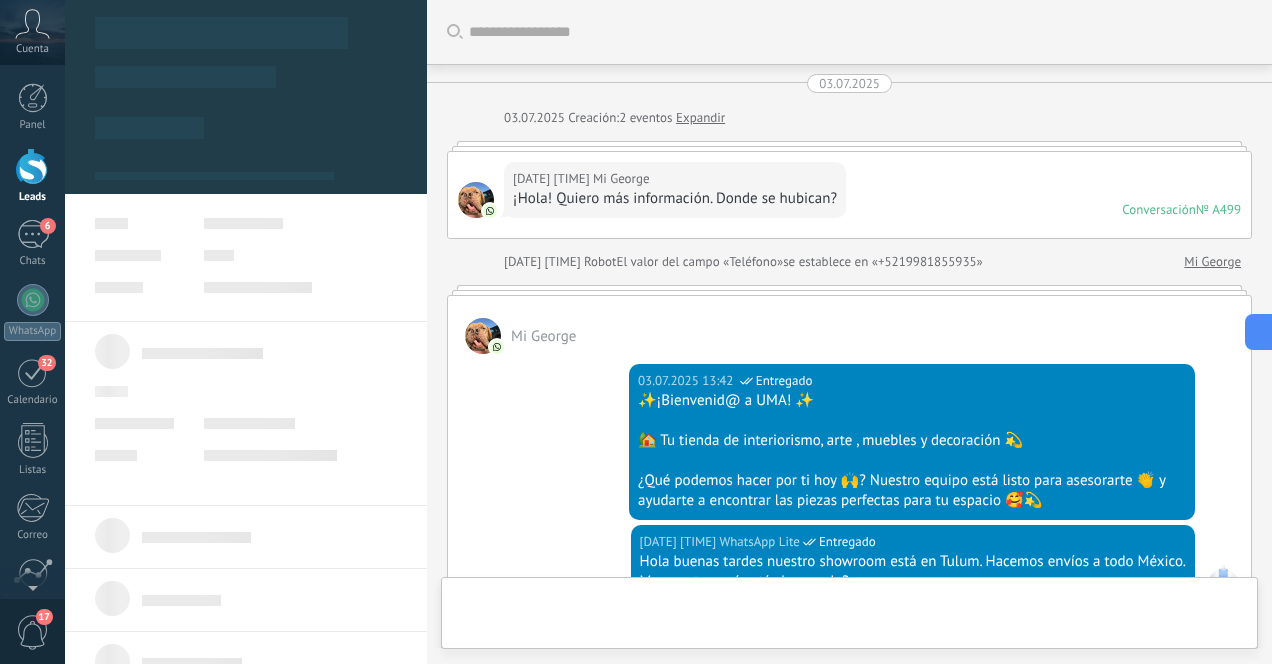 scroll, scrollTop: 0, scrollLeft: 0, axis: both 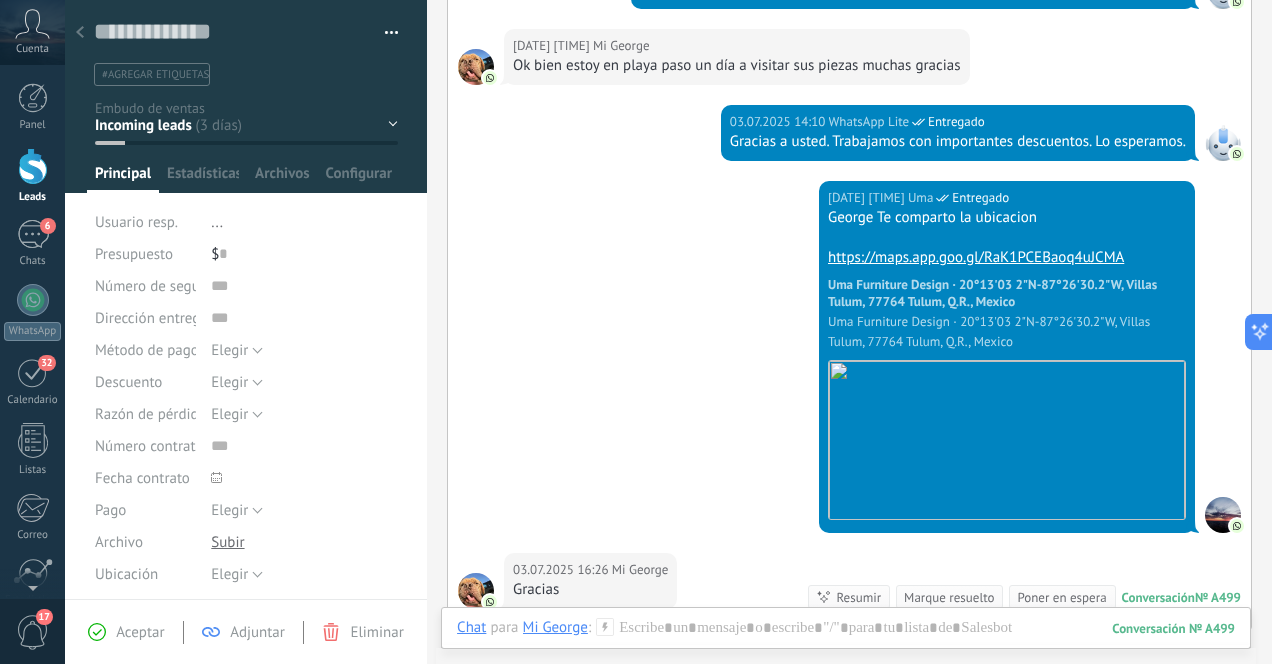 click at bounding box center (80, 33) 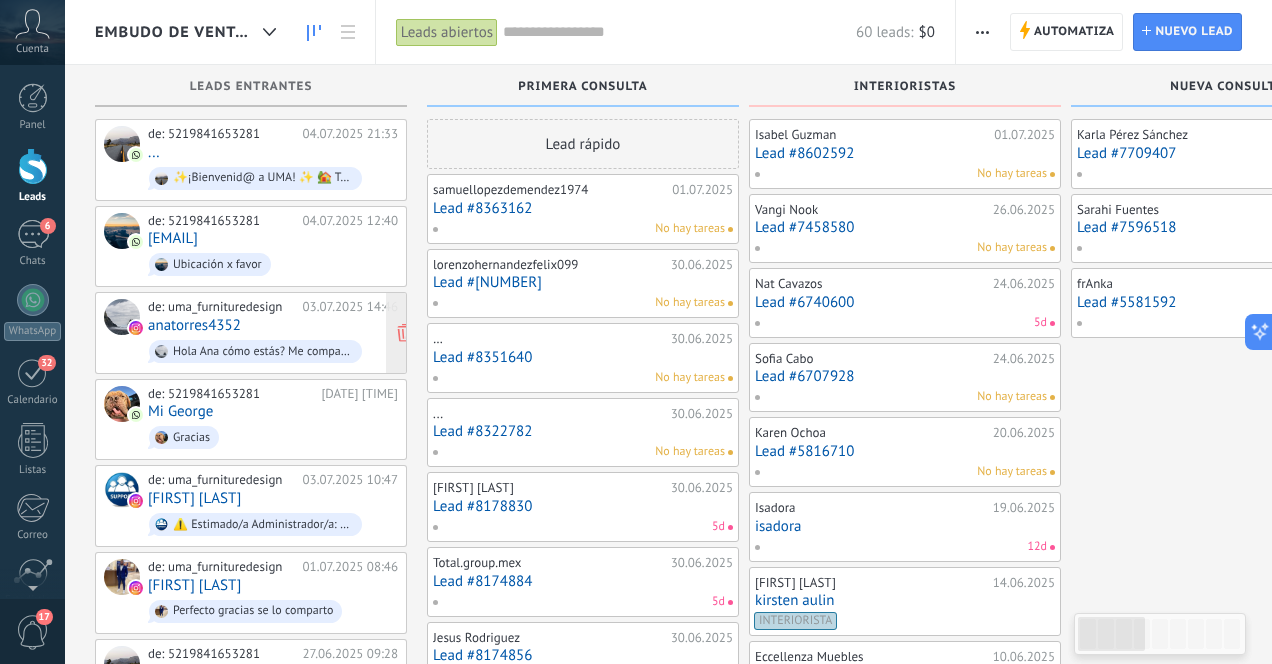click on "de: [EMAIL] [DATE] [TIME] [FIRST] [FIRST] cómo estás? Me compartes un número de teléfono así te enviamos información de las obras." at bounding box center [273, 333] 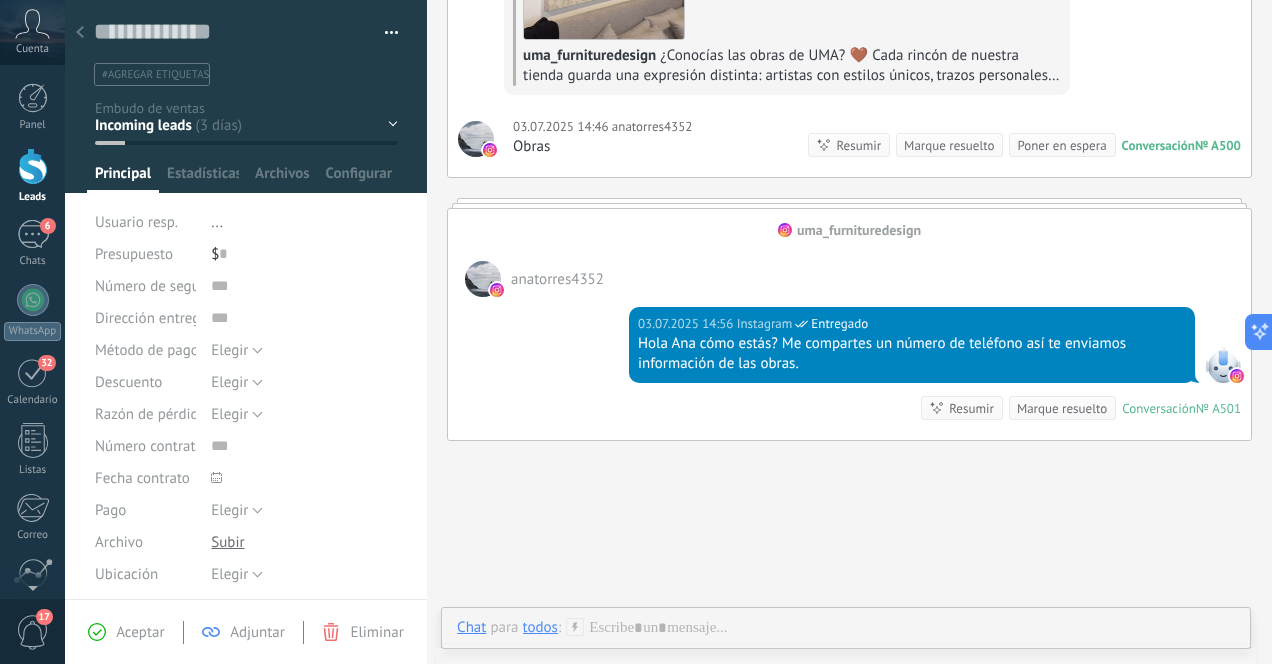 click at bounding box center [80, 33] 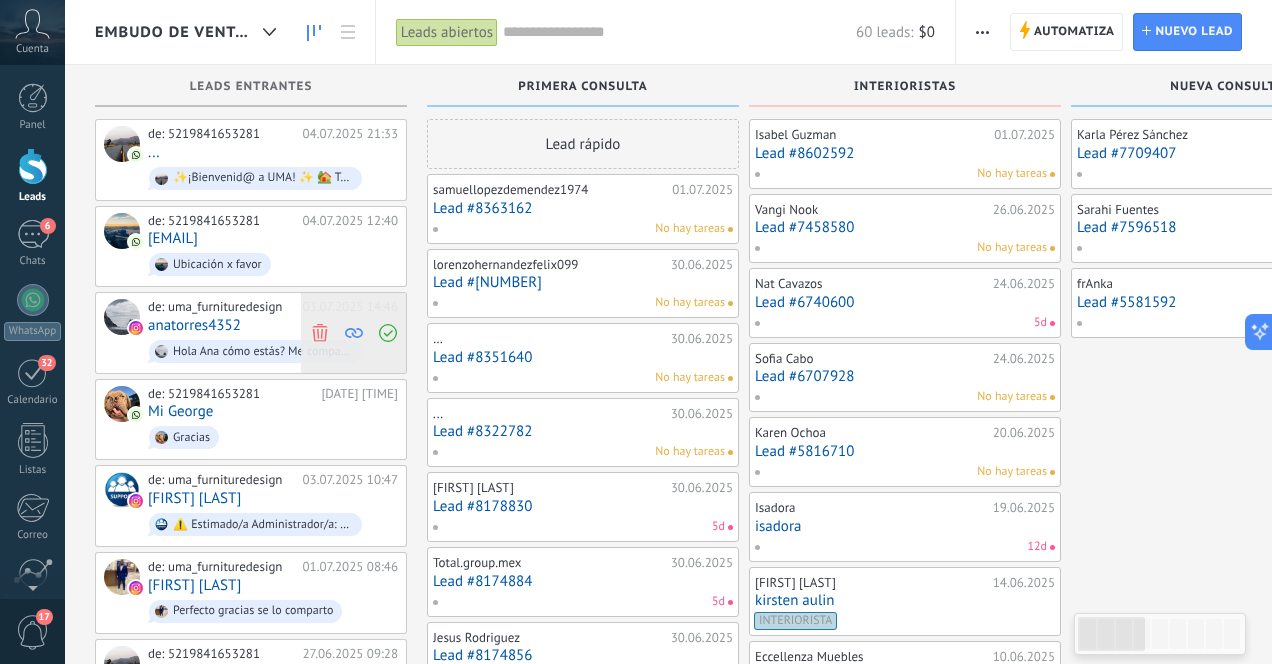 click at bounding box center (320, 333) 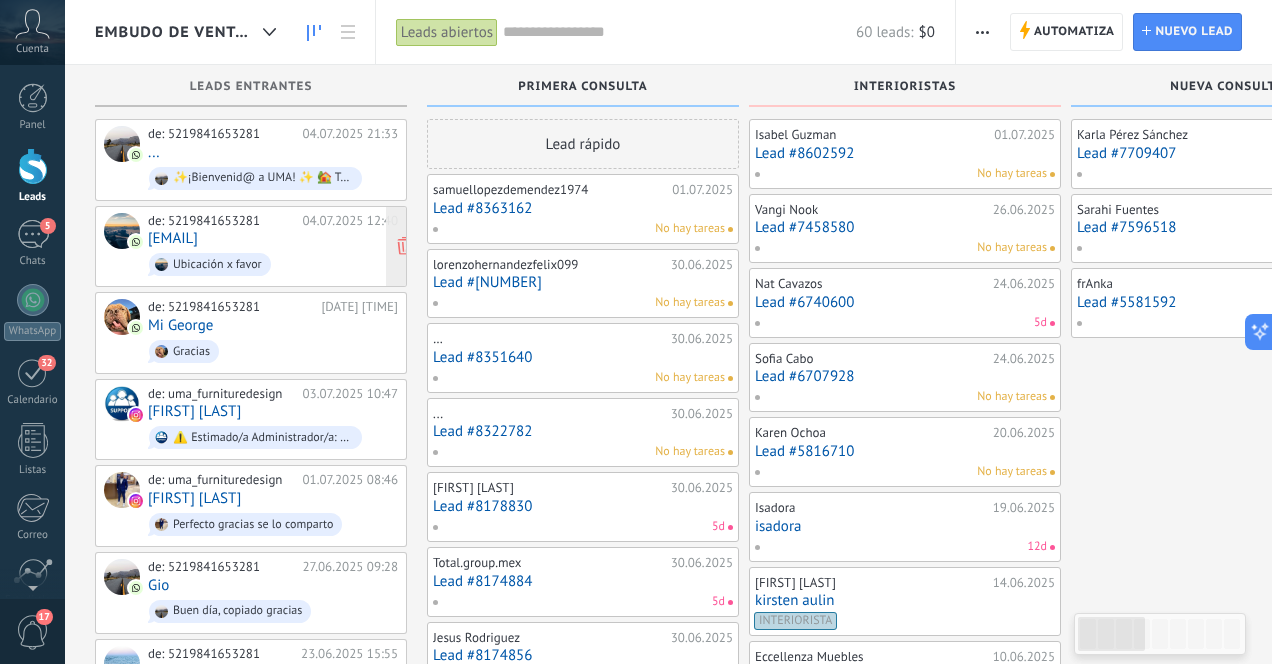 click on "Ubicación x favor" at bounding box center [273, 264] 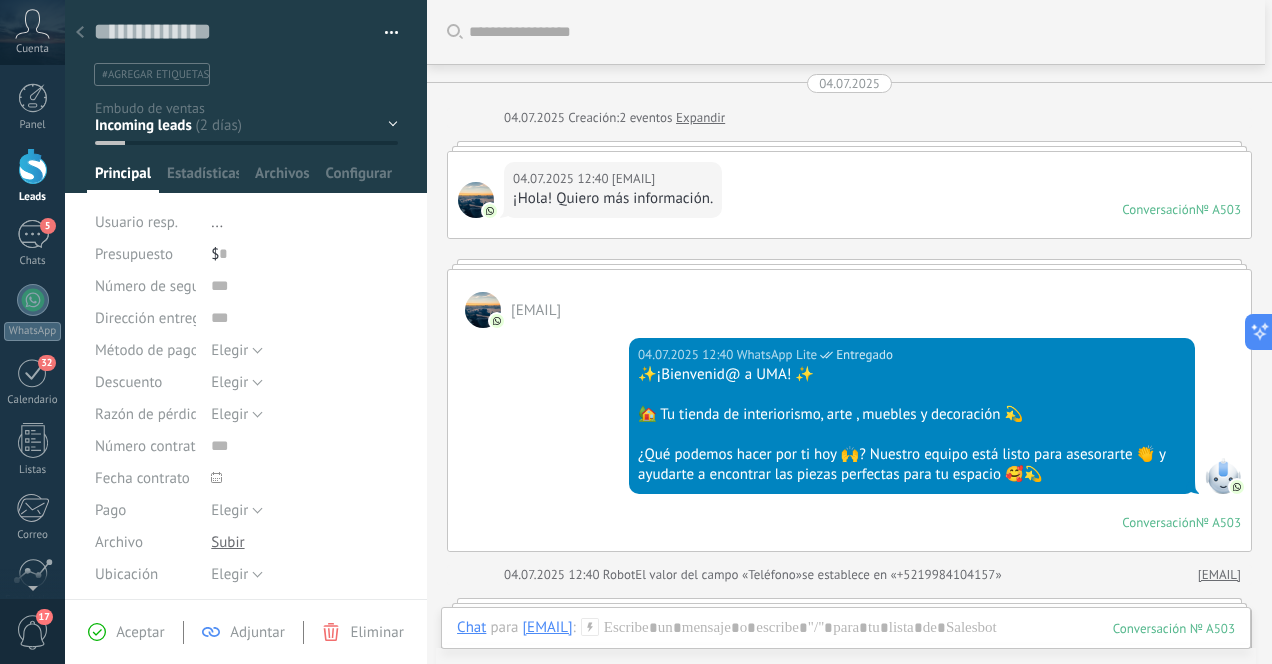 click at bounding box center (80, 33) 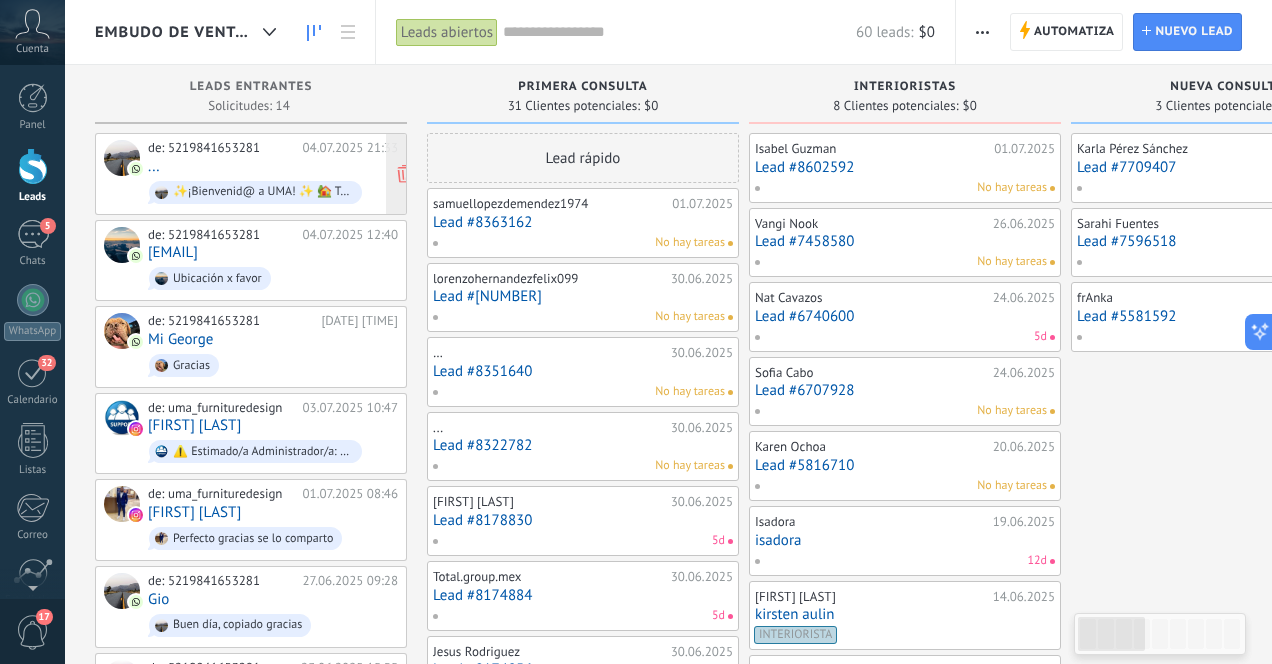 click on "de: 5219841653281 04.07.2025 21:33 ... ✨¡Bienvenid@ a UMA! ✨
🏡 Tu tienda de interiorismo, arte , muebles y decoración 💫
¿Qué podemos hacer por ti hoy 🙌? Nuestro equipo está listo para asesorarte 👏 y ayudarte a encontrar las piezas perfectas para tu espacio 🥰💫" at bounding box center (273, 174) 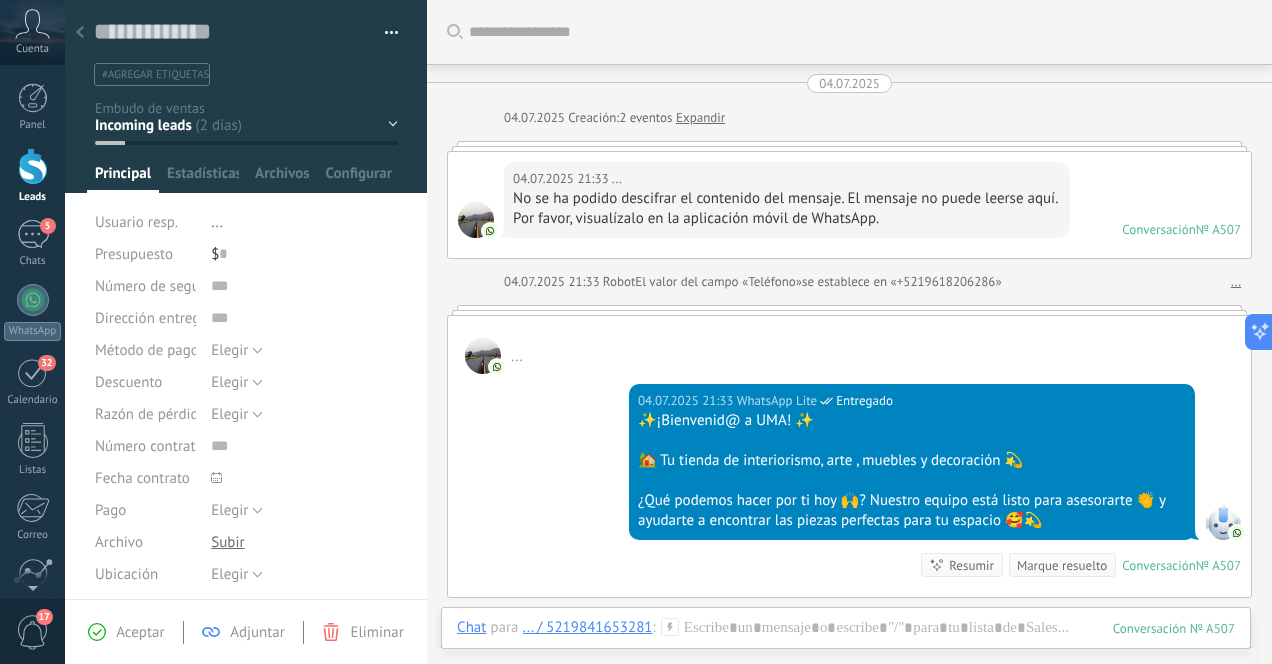 click at bounding box center [80, 33] 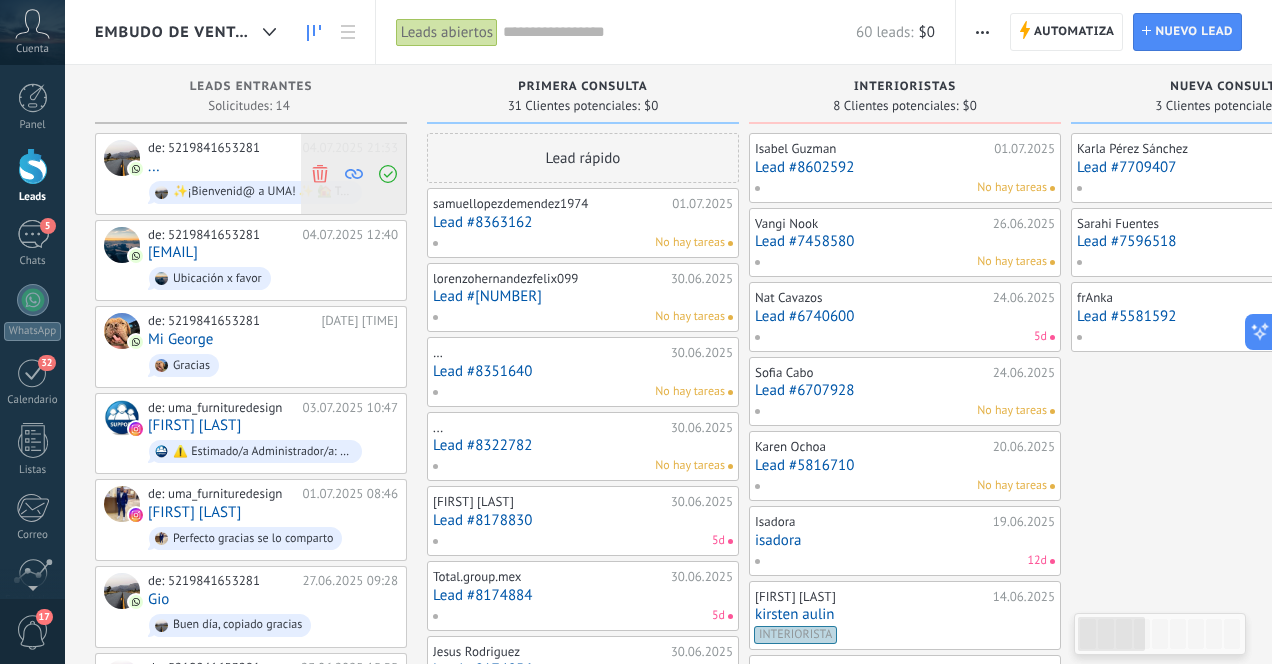 click at bounding box center [319, 173] 